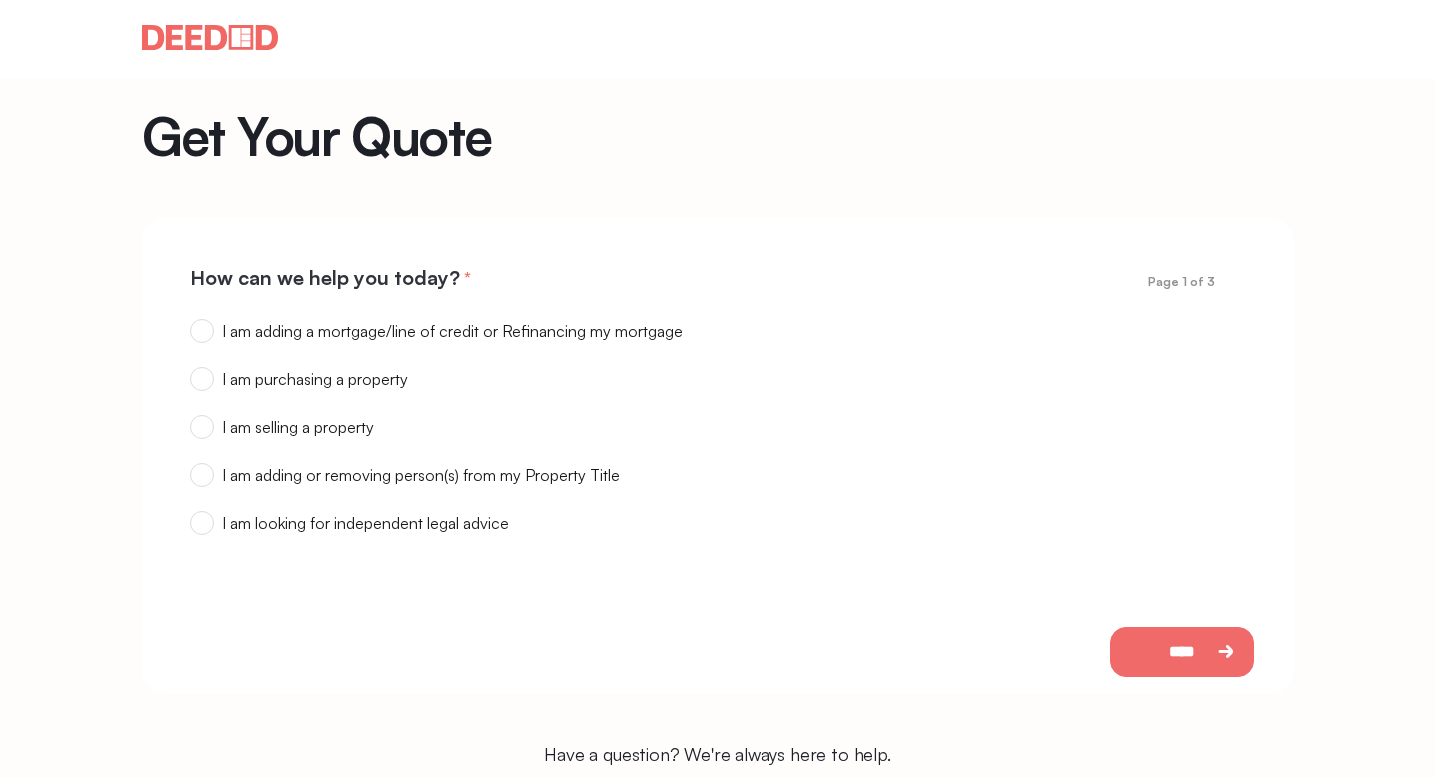 scroll, scrollTop: 0, scrollLeft: 0, axis: both 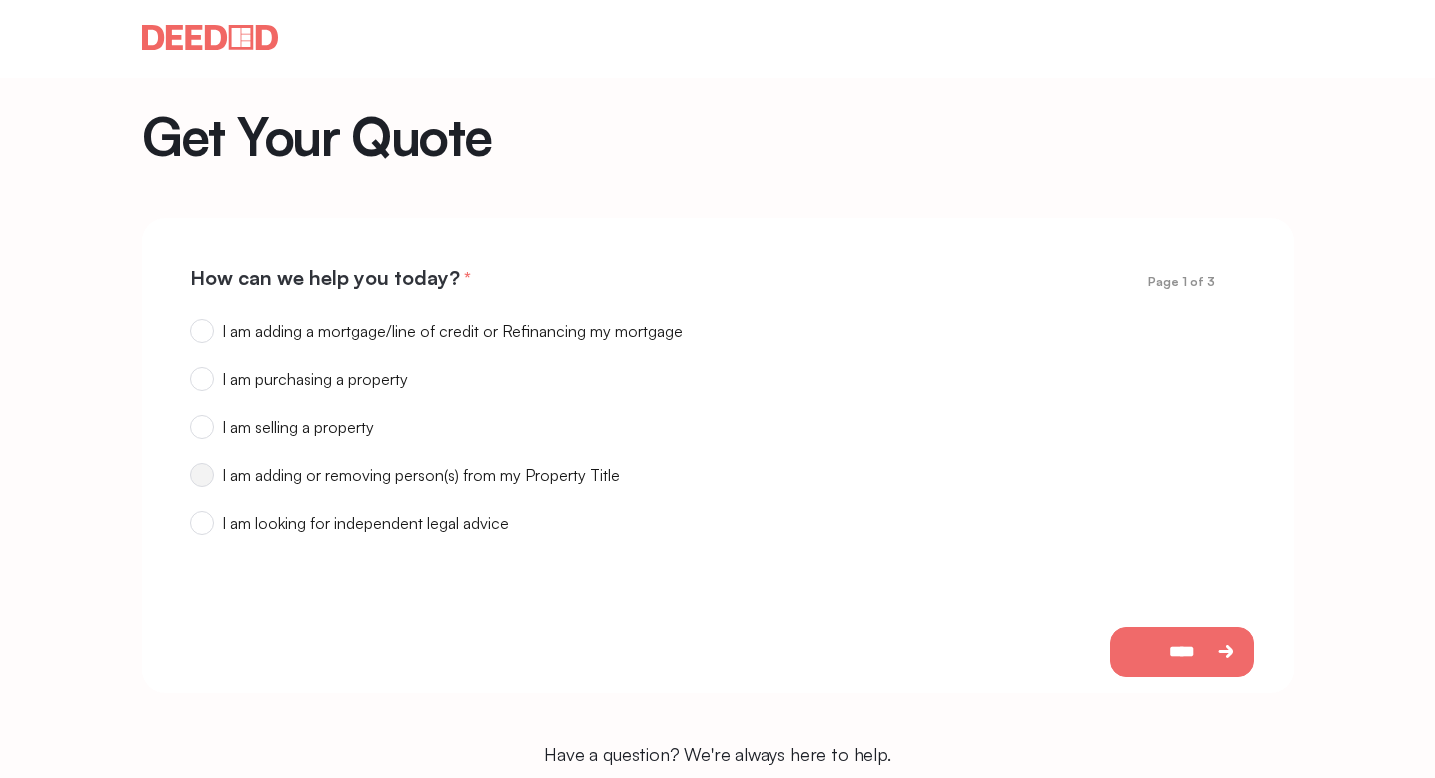 click at bounding box center (202, 331) 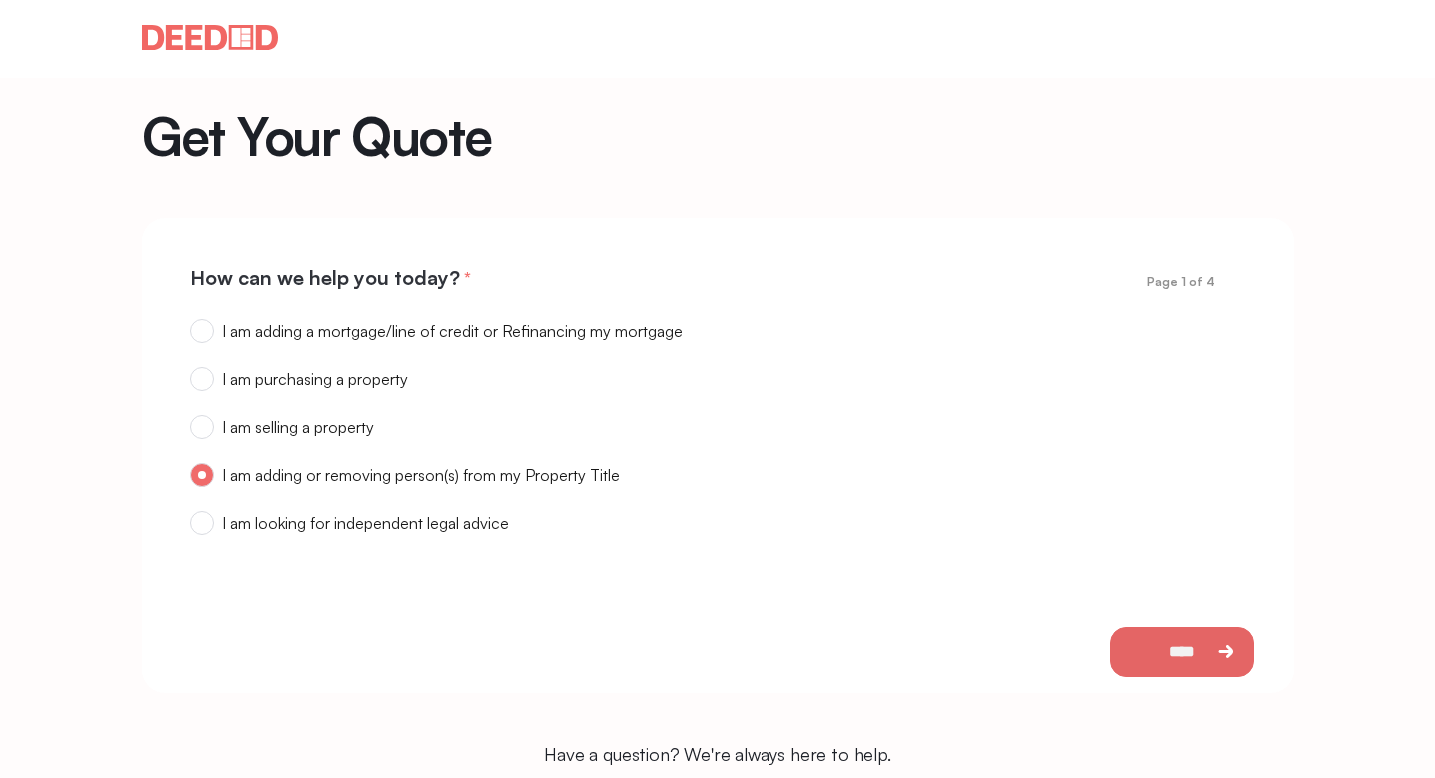 click on "****" at bounding box center (1182, 652) 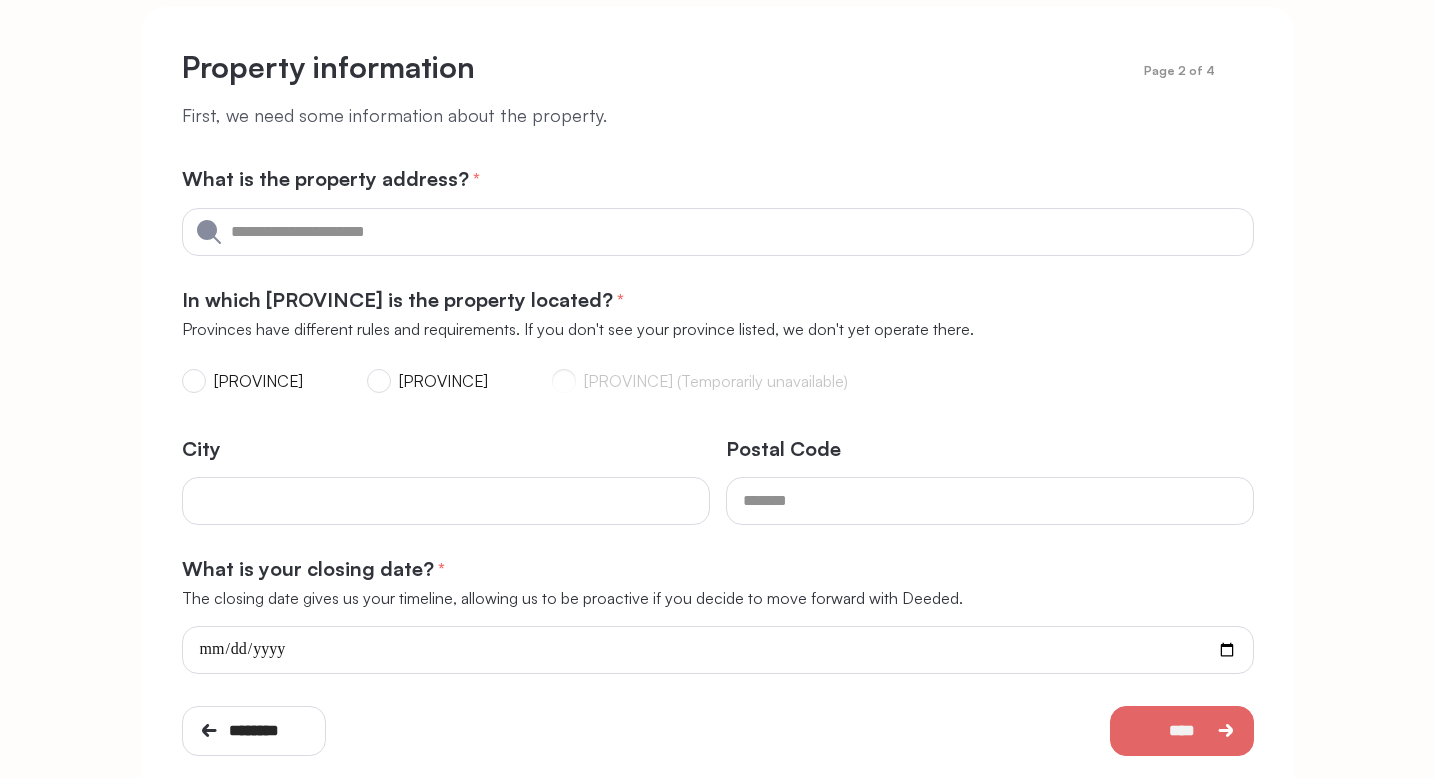 scroll, scrollTop: 213, scrollLeft: 0, axis: vertical 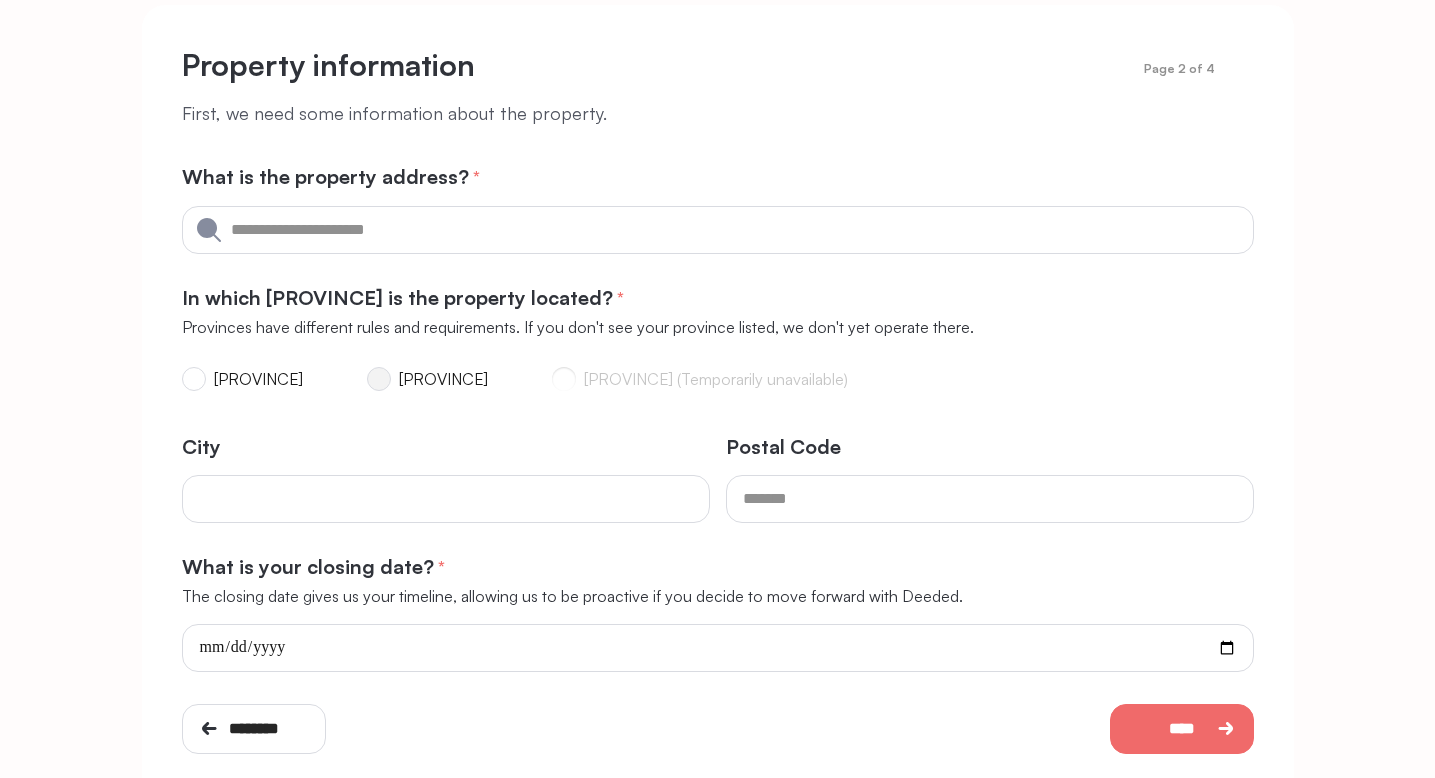 click at bounding box center (194, 379) 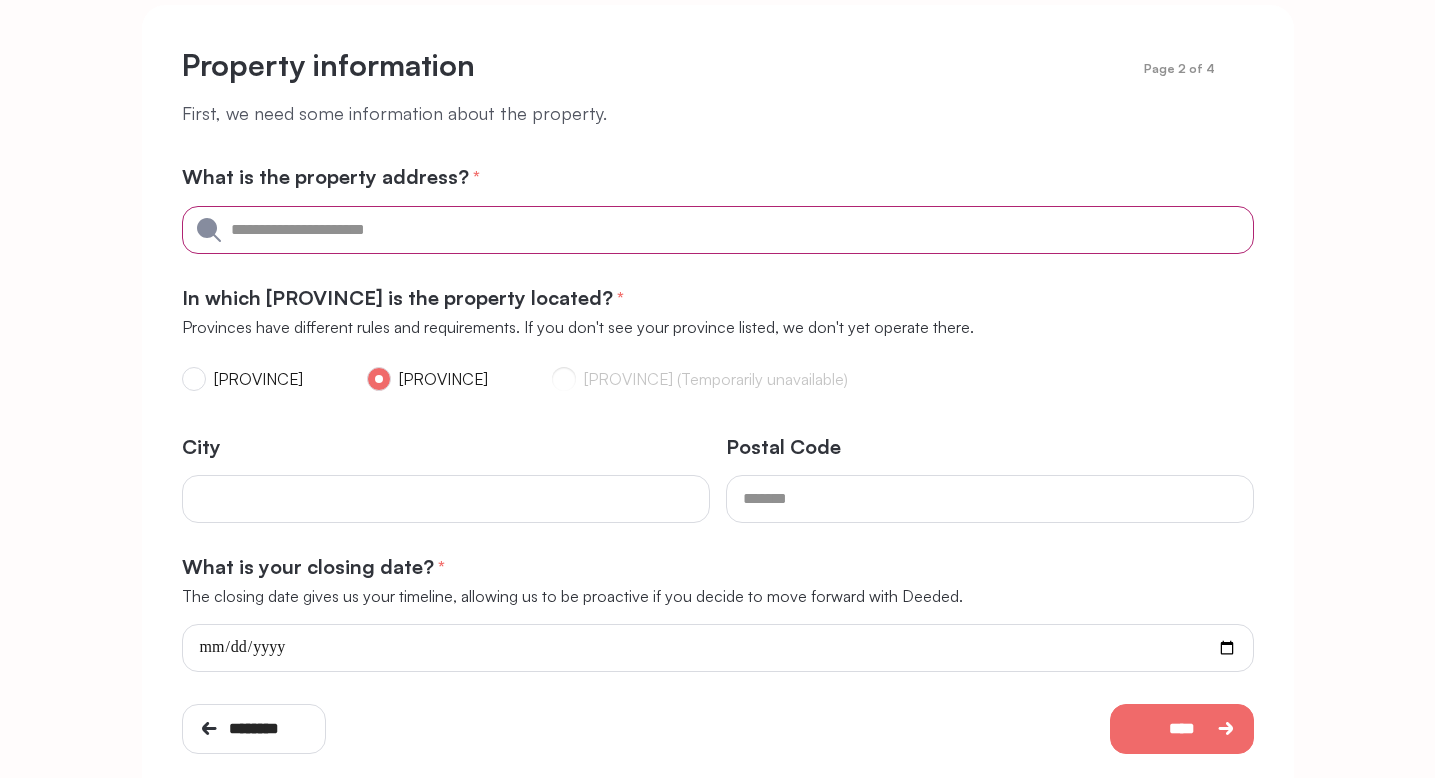 click at bounding box center [718, 230] 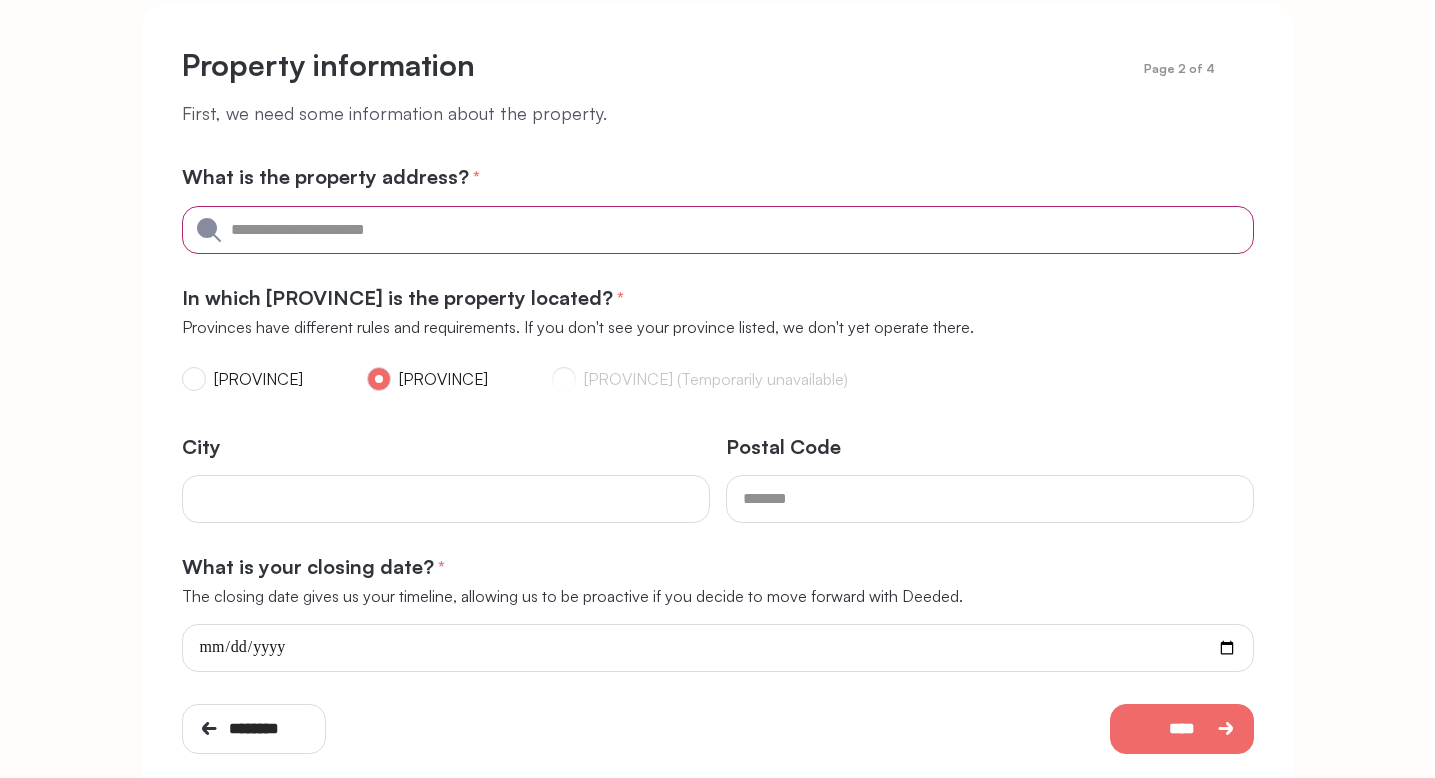 click at bounding box center [718, 230] 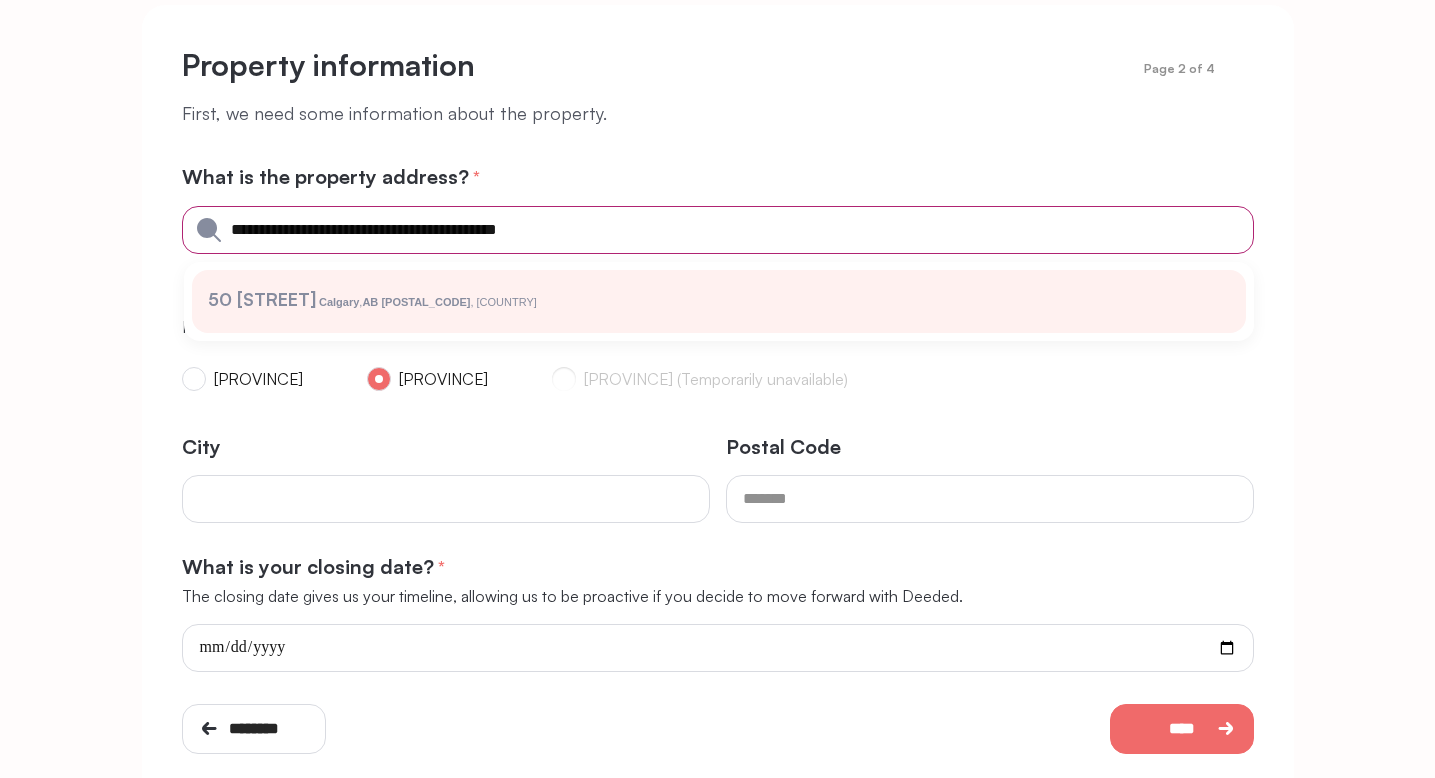 type on "**********" 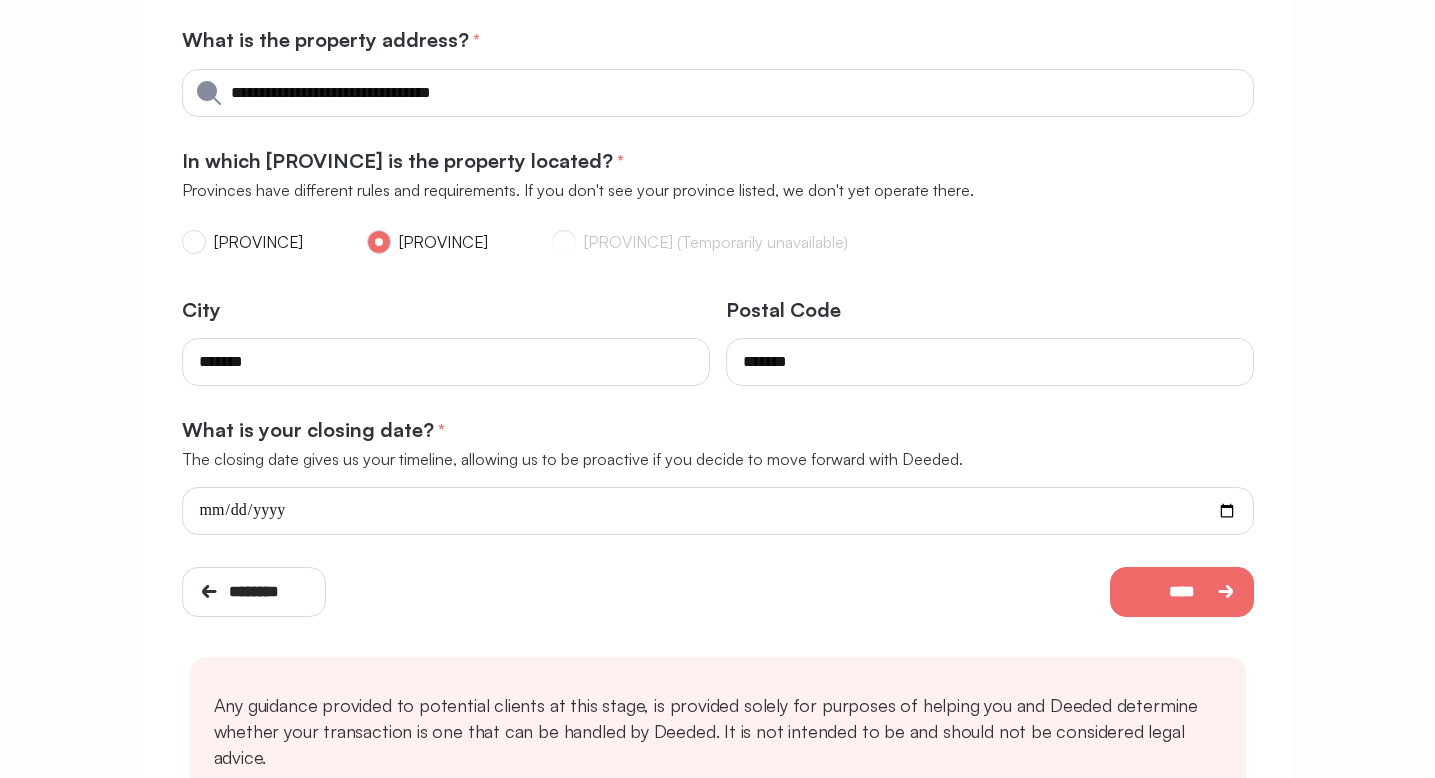 scroll, scrollTop: 390, scrollLeft: 0, axis: vertical 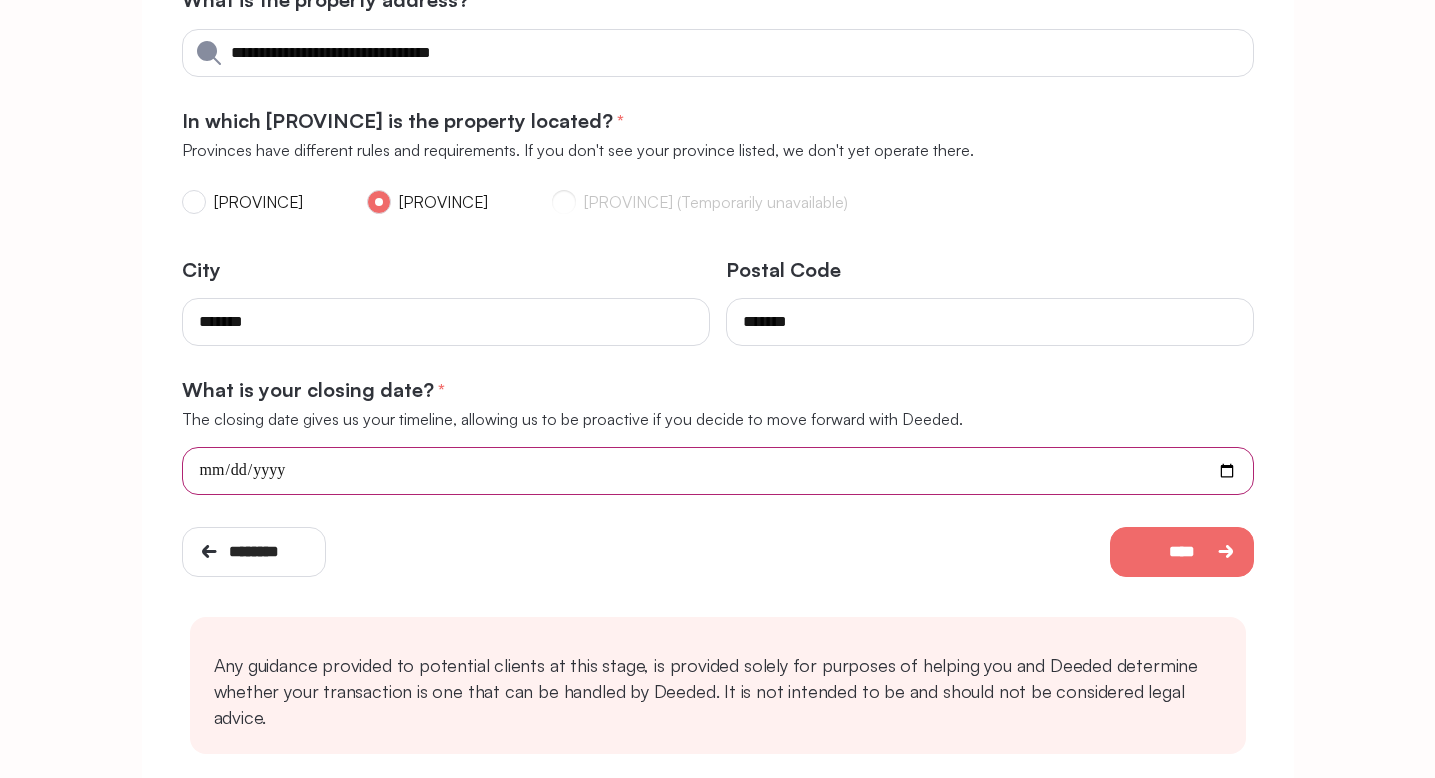 click at bounding box center (718, 471) 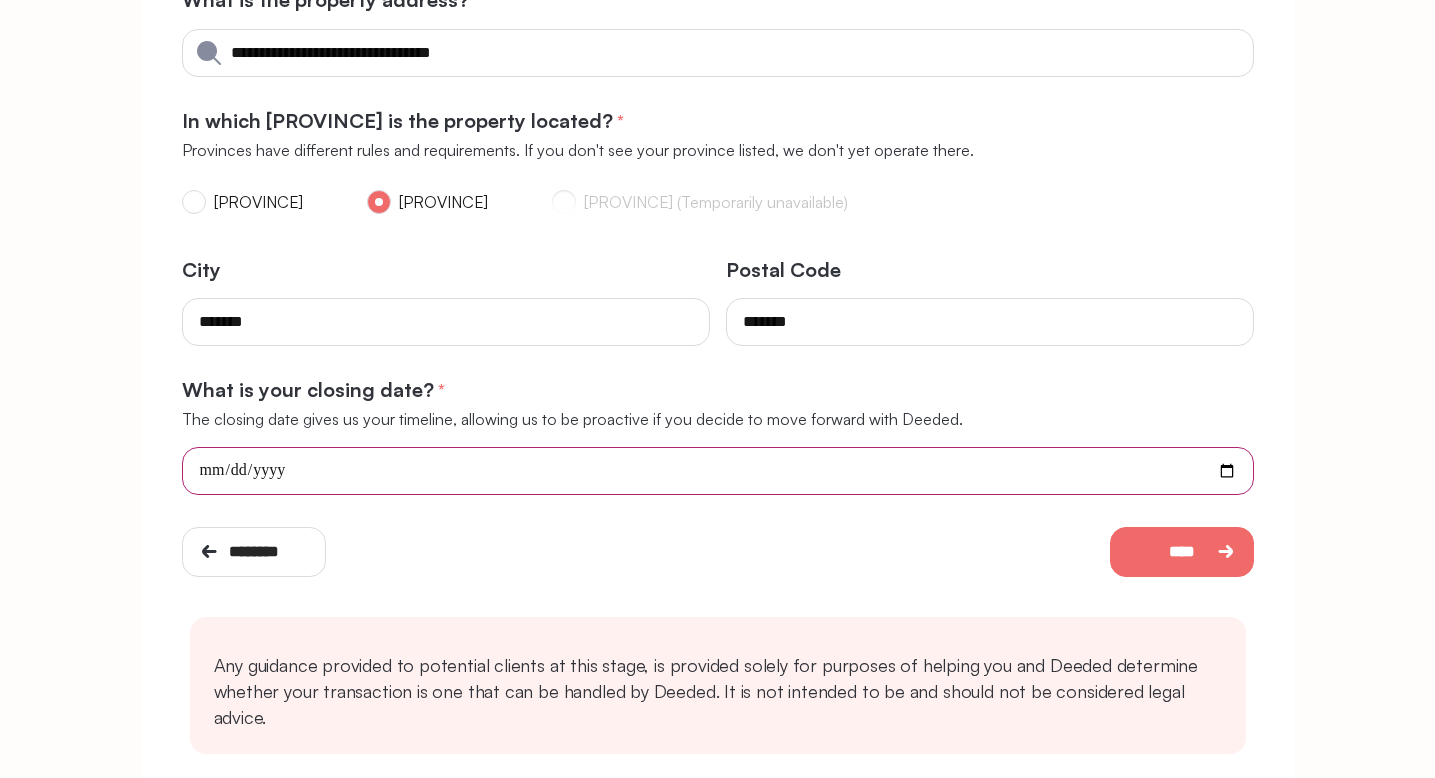 click at bounding box center (718, 471) 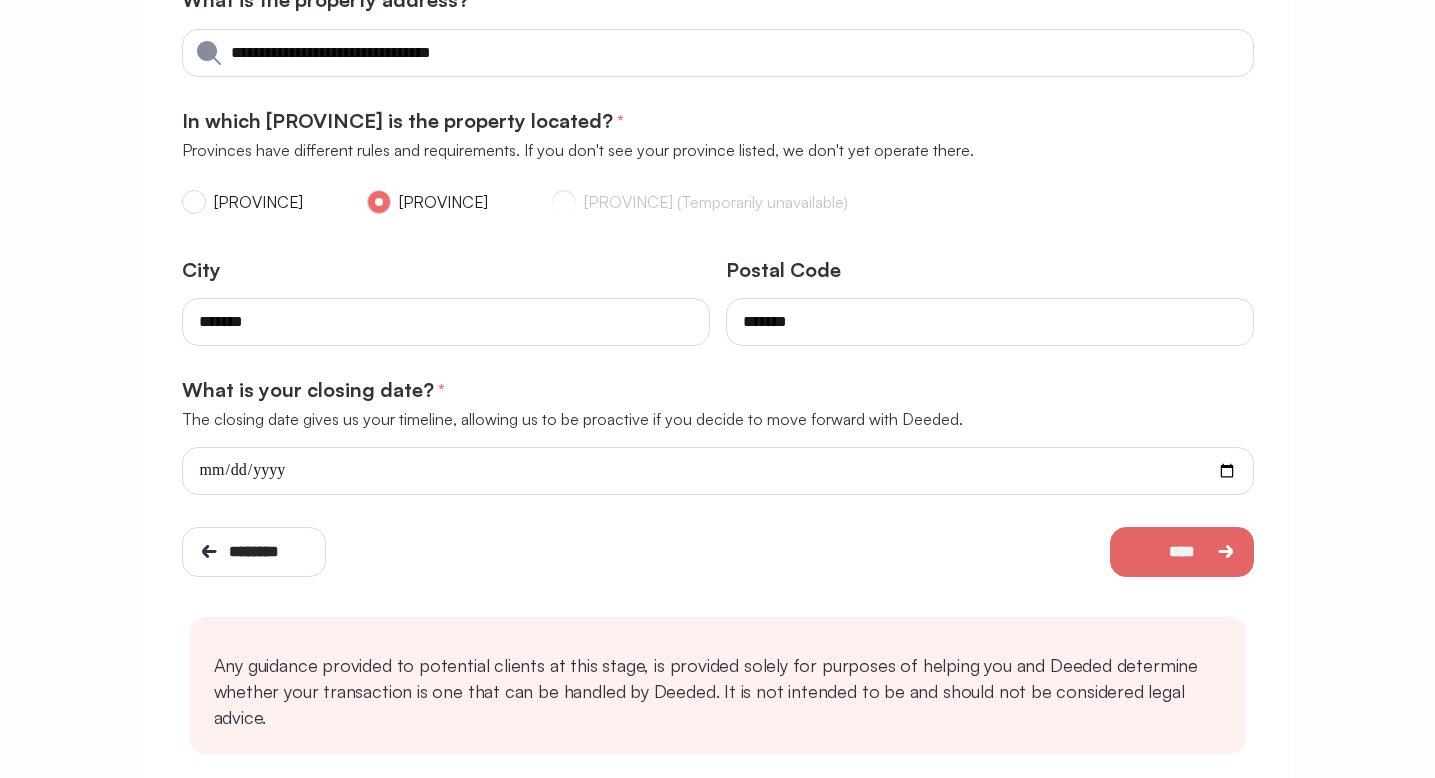 click on "****" at bounding box center [1182, 552] 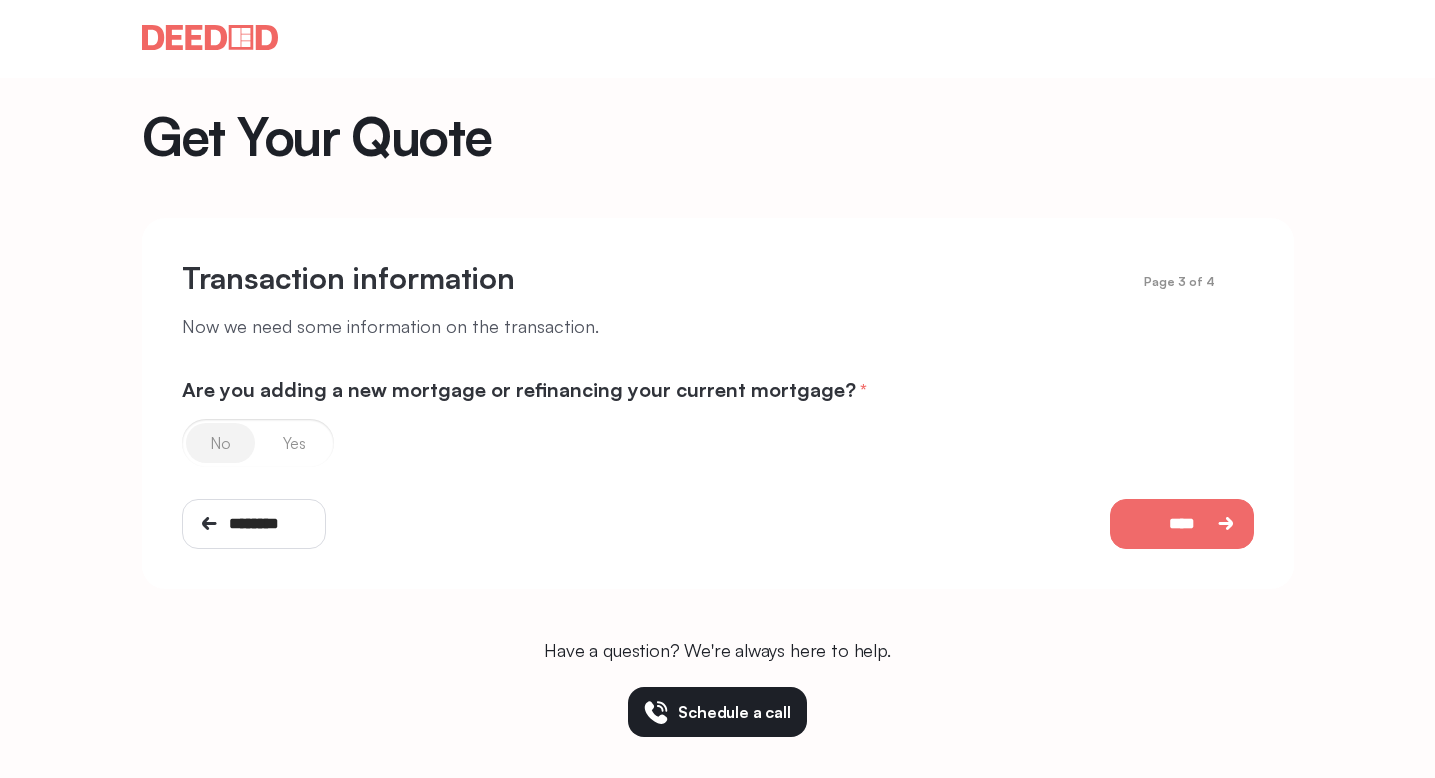 click on "No" at bounding box center [220, 443] 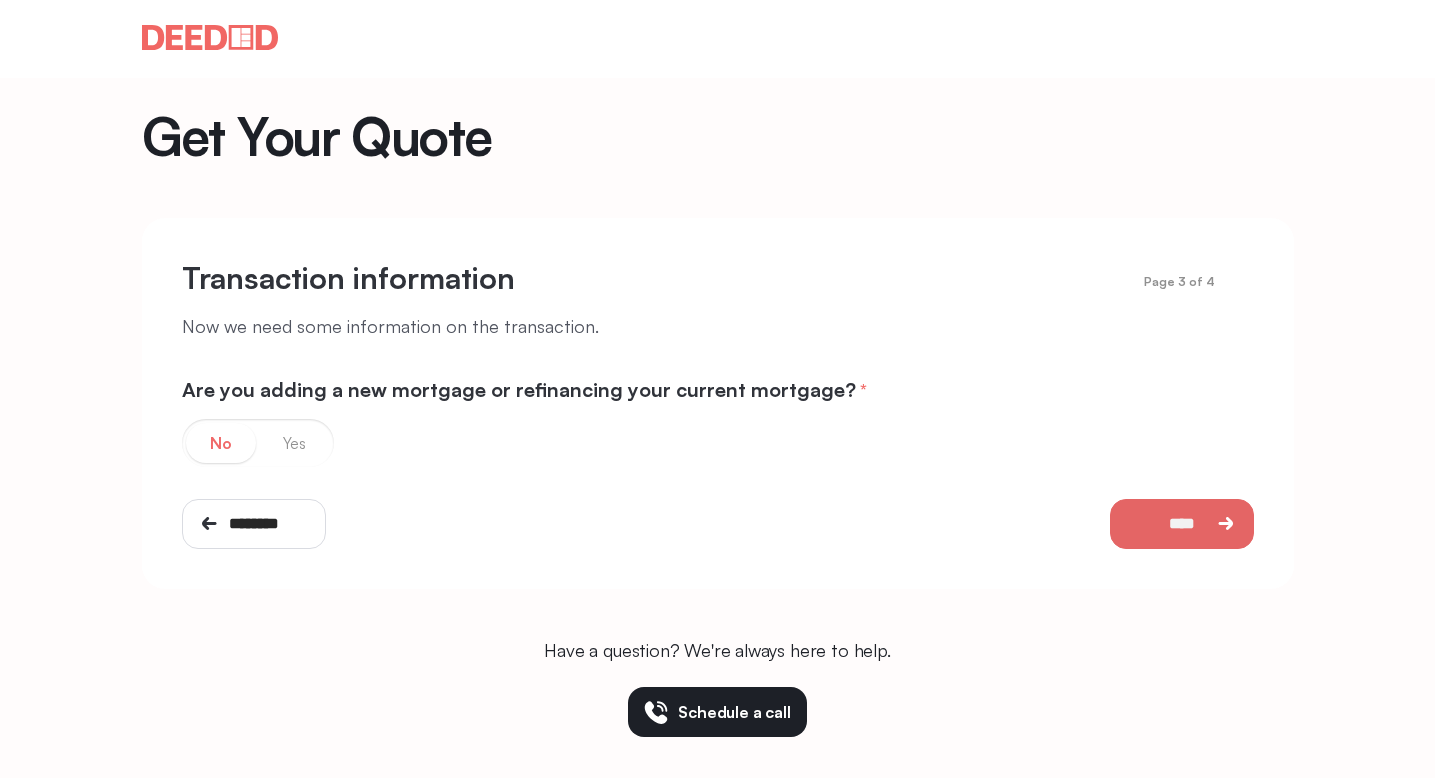 click on "****" at bounding box center (1182, 524) 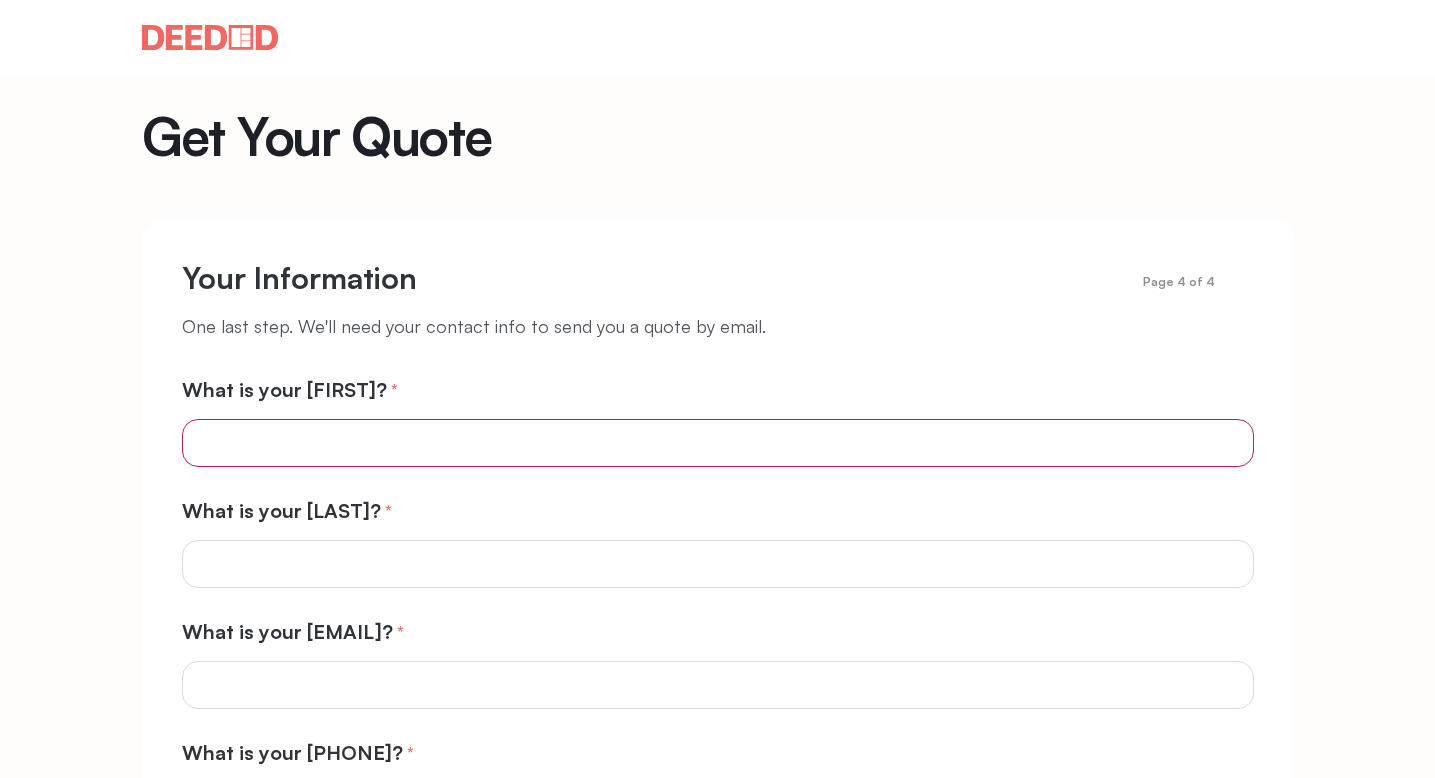 click at bounding box center [718, 443] 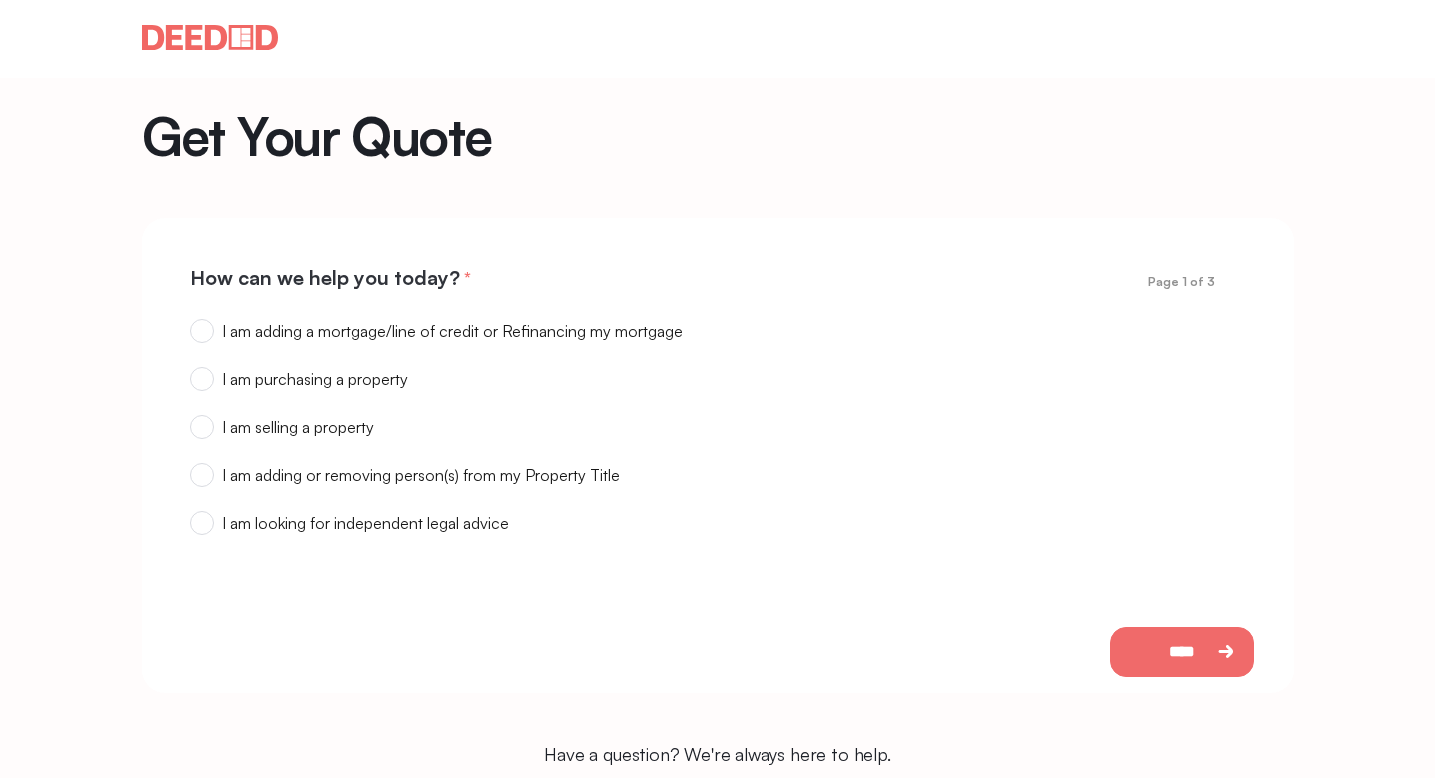 scroll, scrollTop: 0, scrollLeft: 0, axis: both 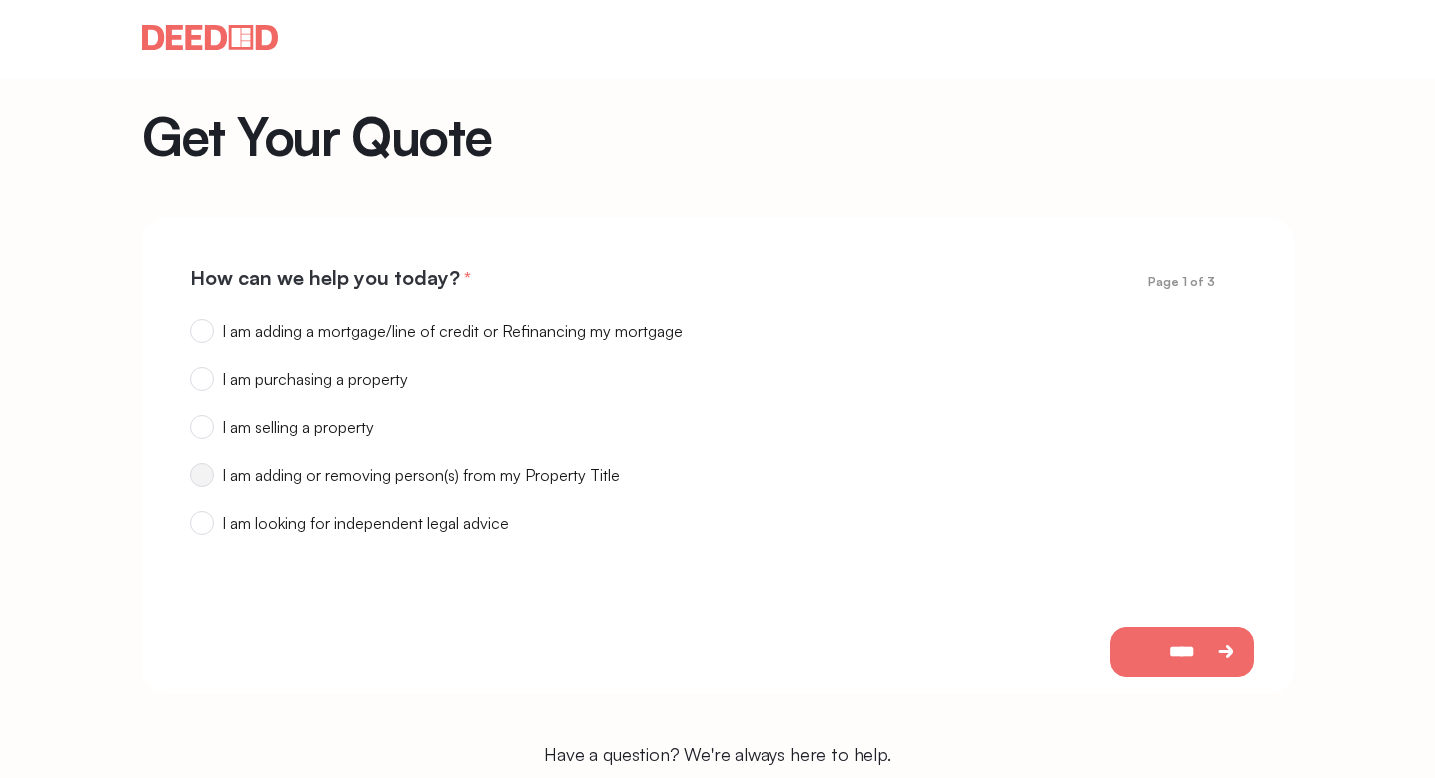 click on "I am adding or removing person(s) from my Property Title" at bounding box center (452, 331) 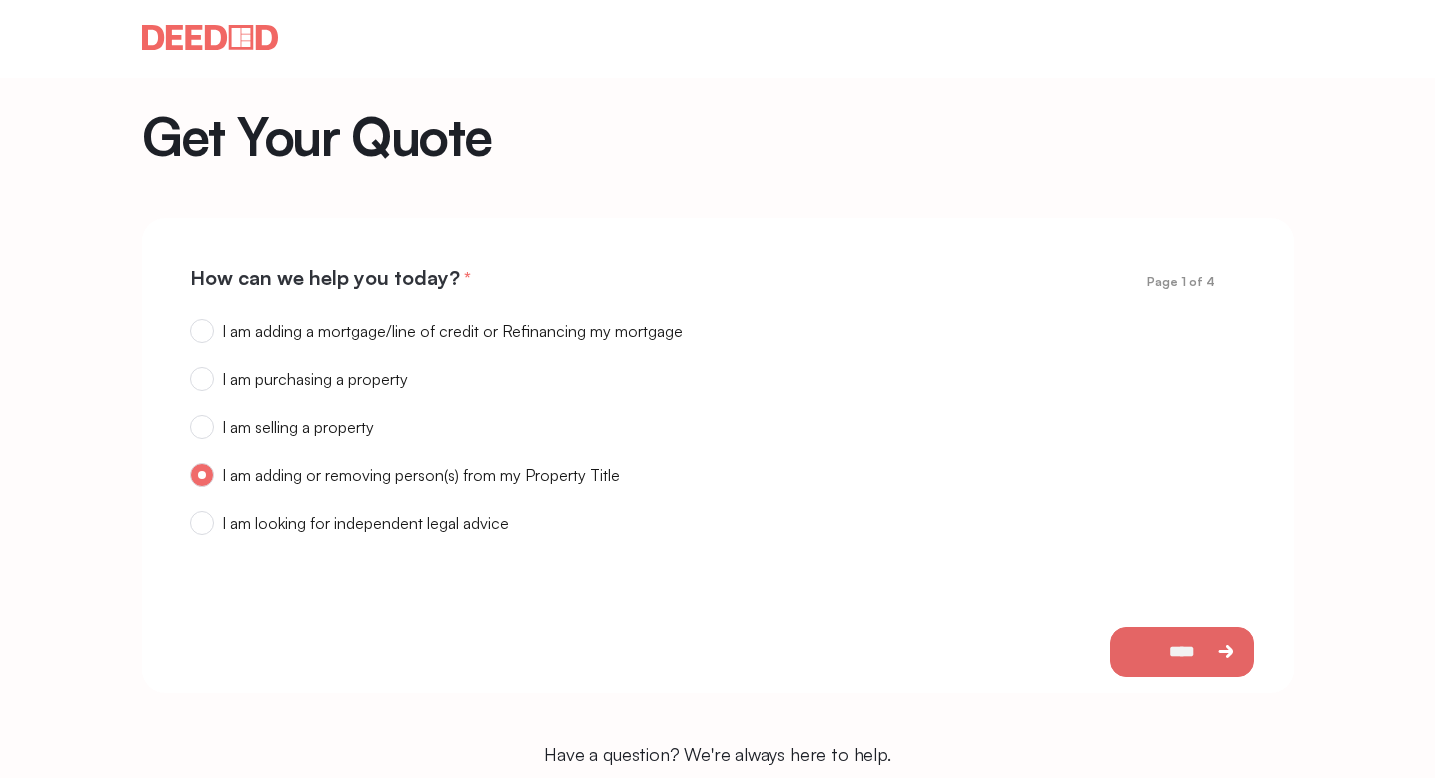 click on "****" at bounding box center (1182, 652) 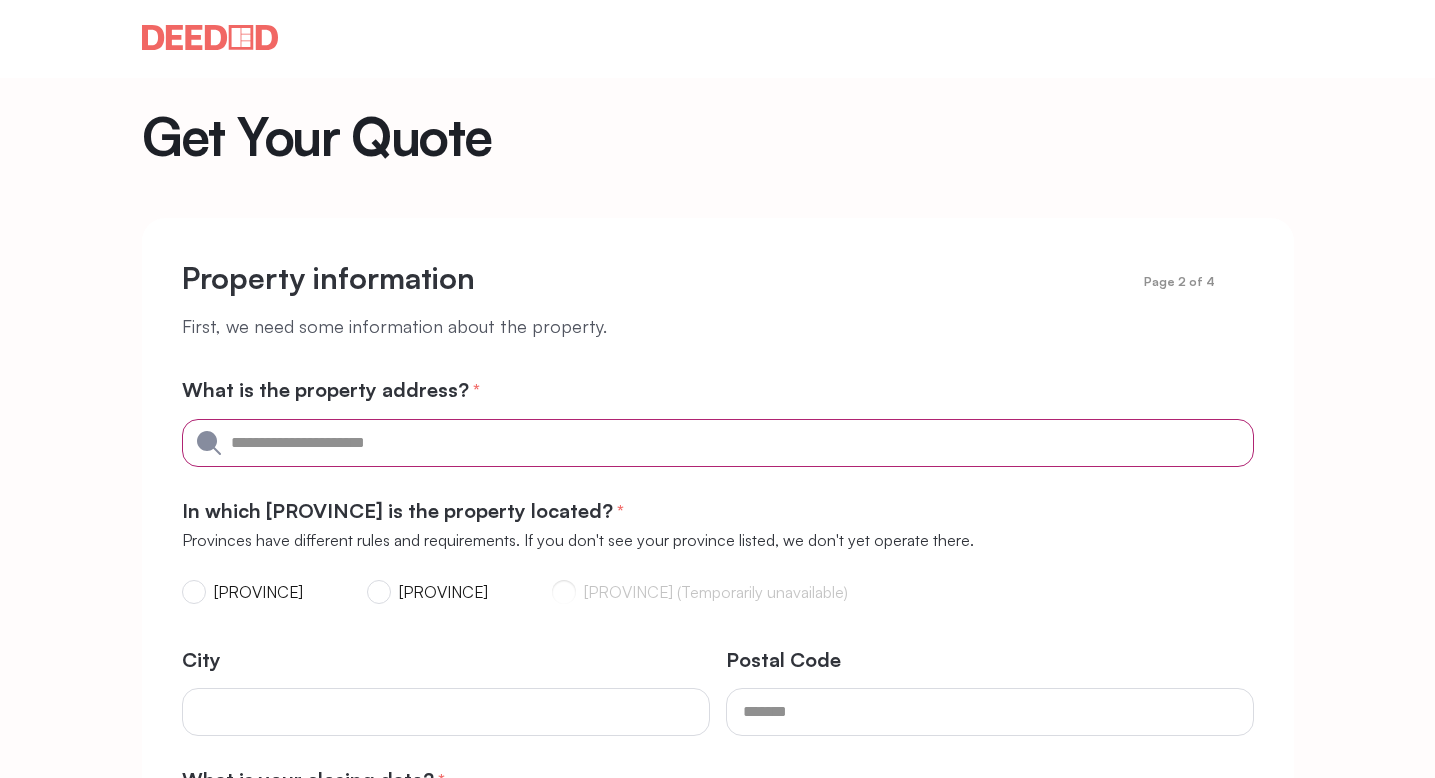 click at bounding box center (718, 443) 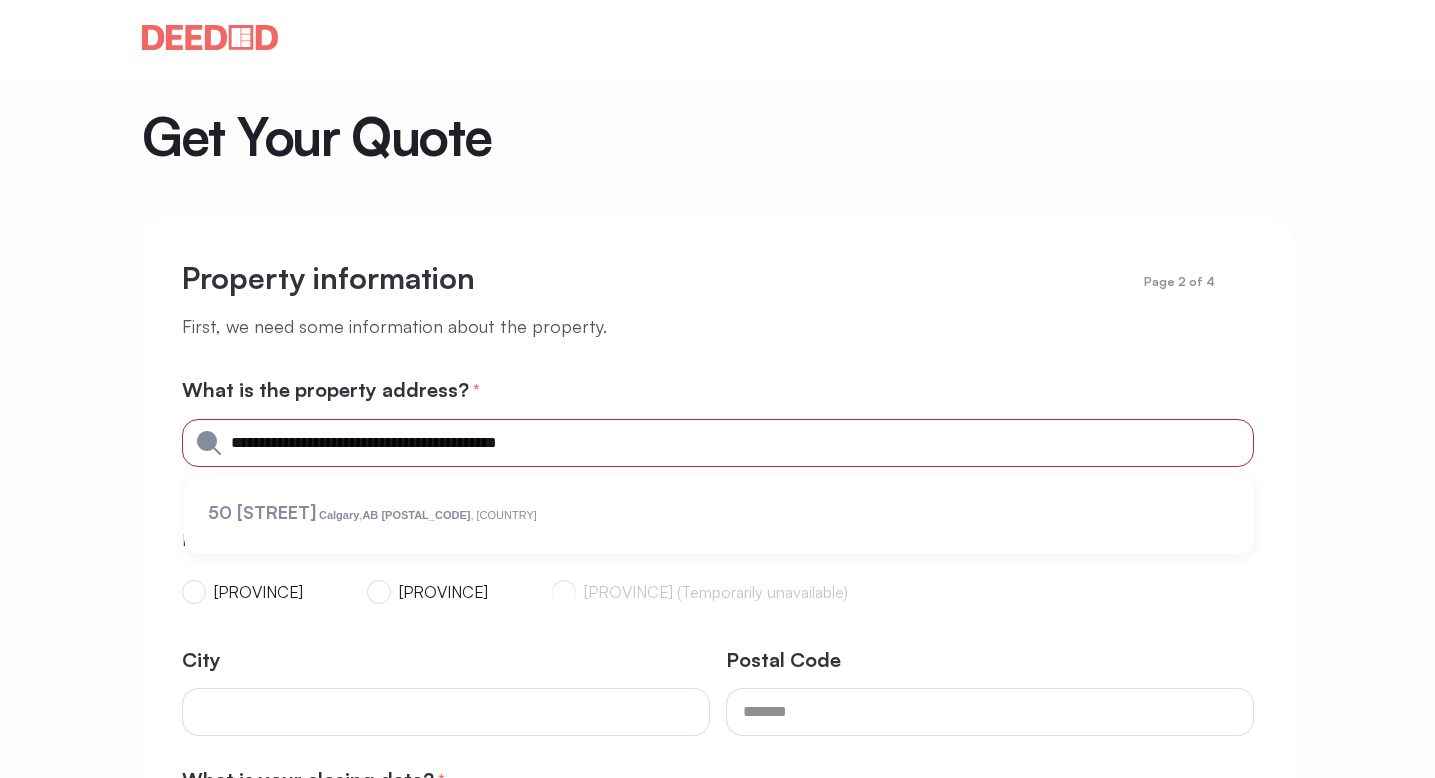 type on "**********" 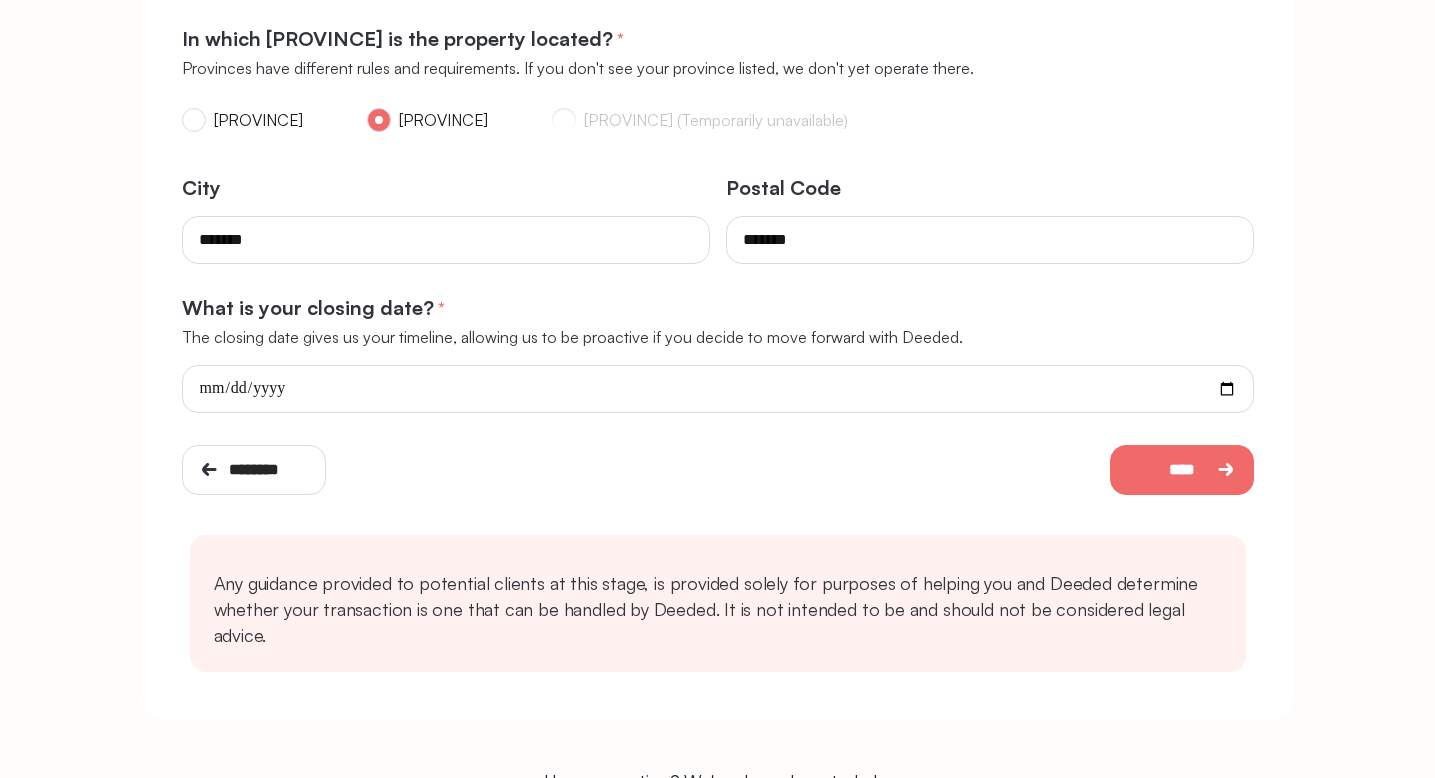 scroll, scrollTop: 470, scrollLeft: 0, axis: vertical 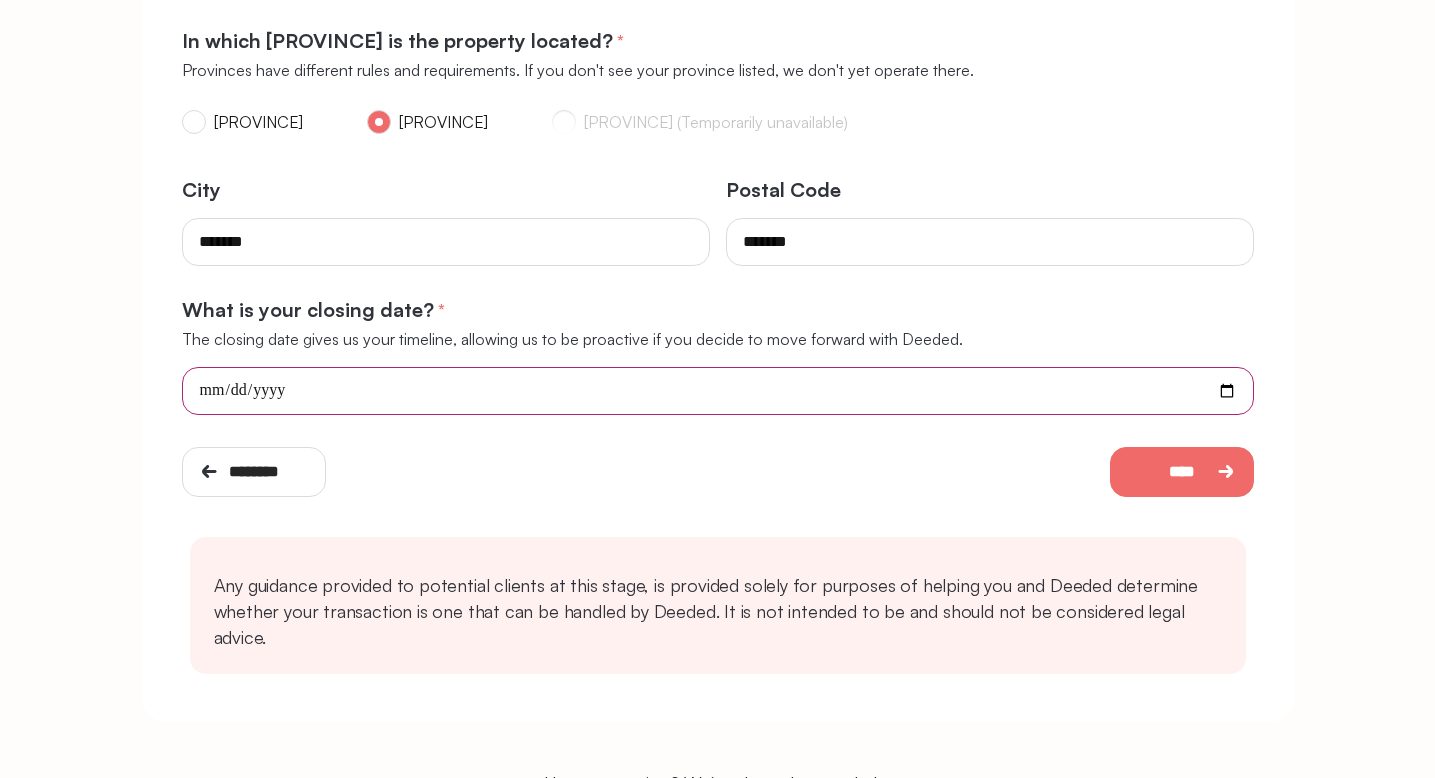 click at bounding box center (718, 391) 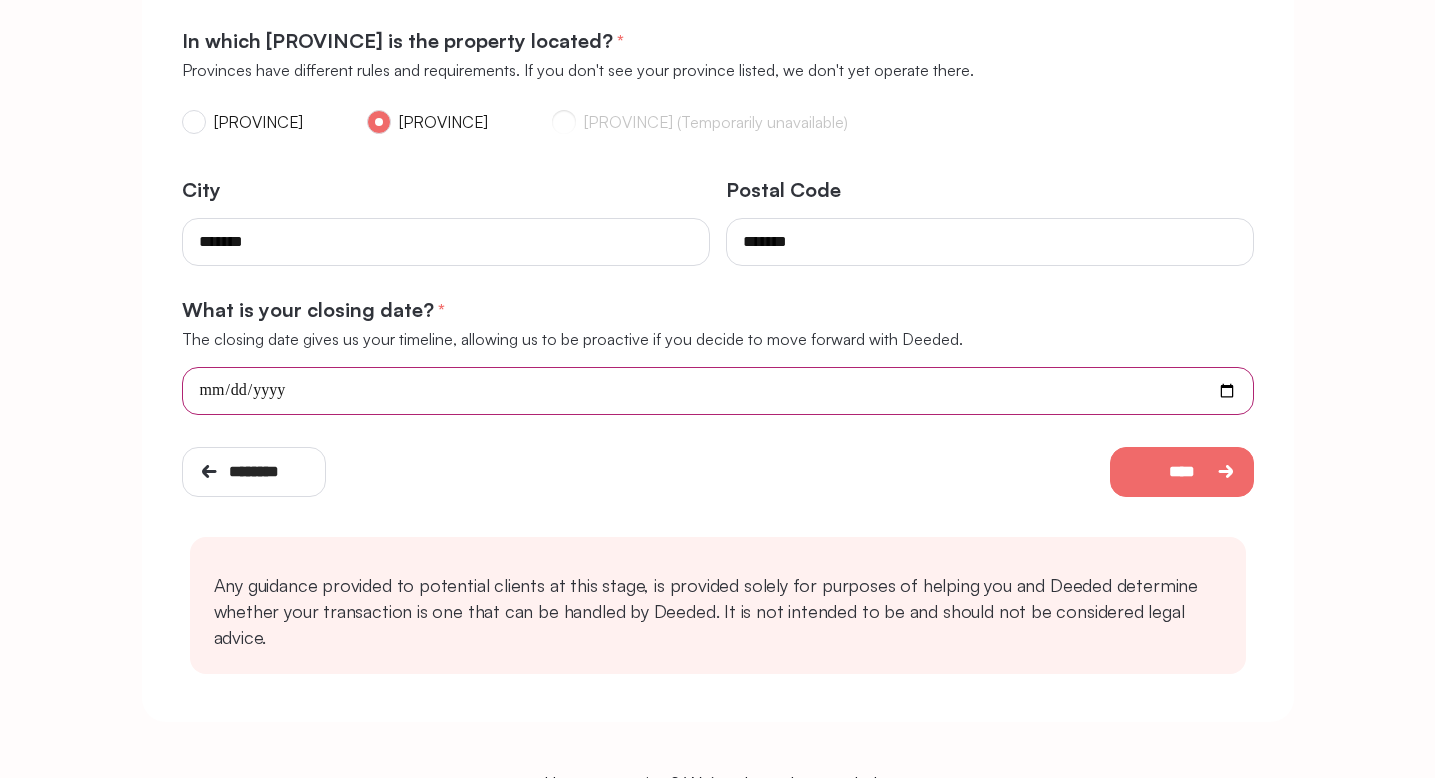 type on "**********" 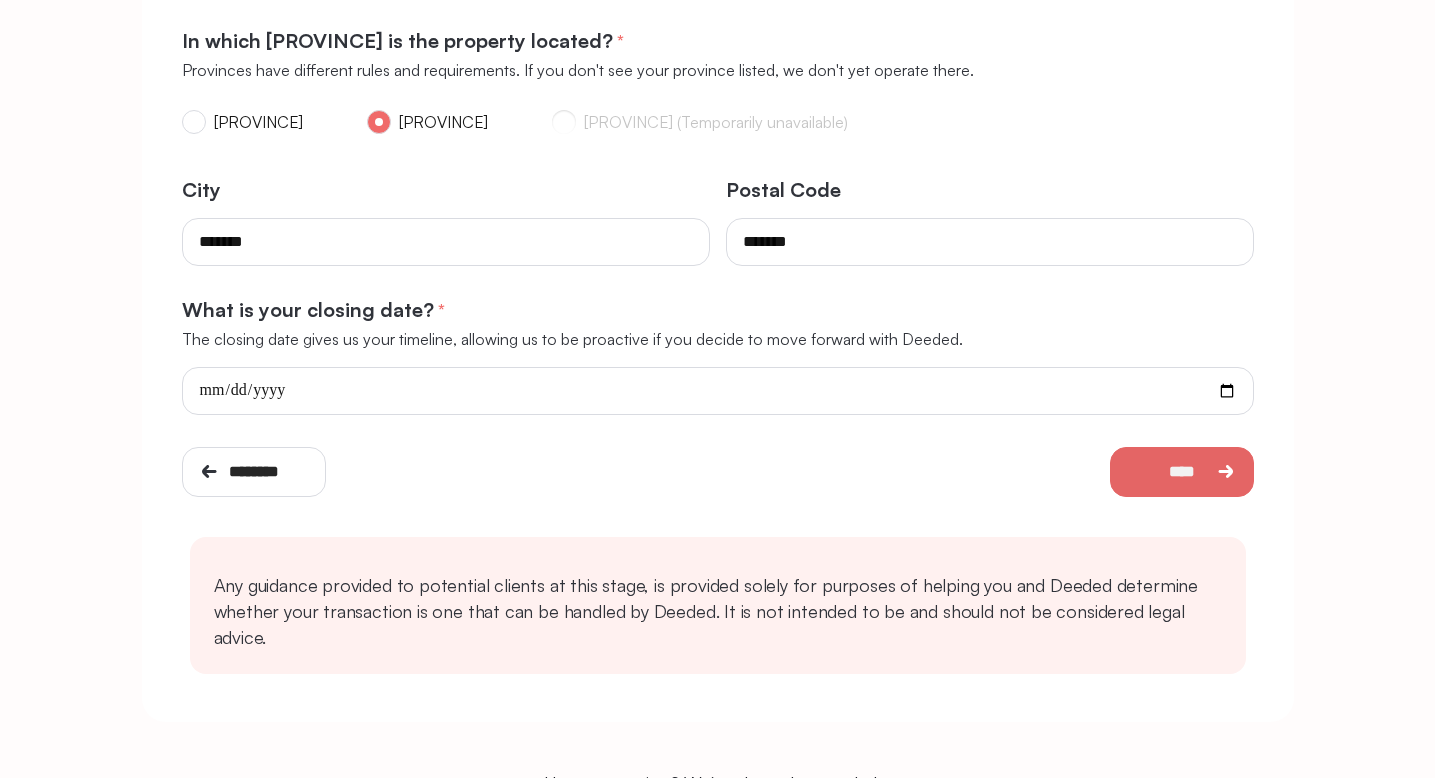 click on "****" at bounding box center (1182, 472) 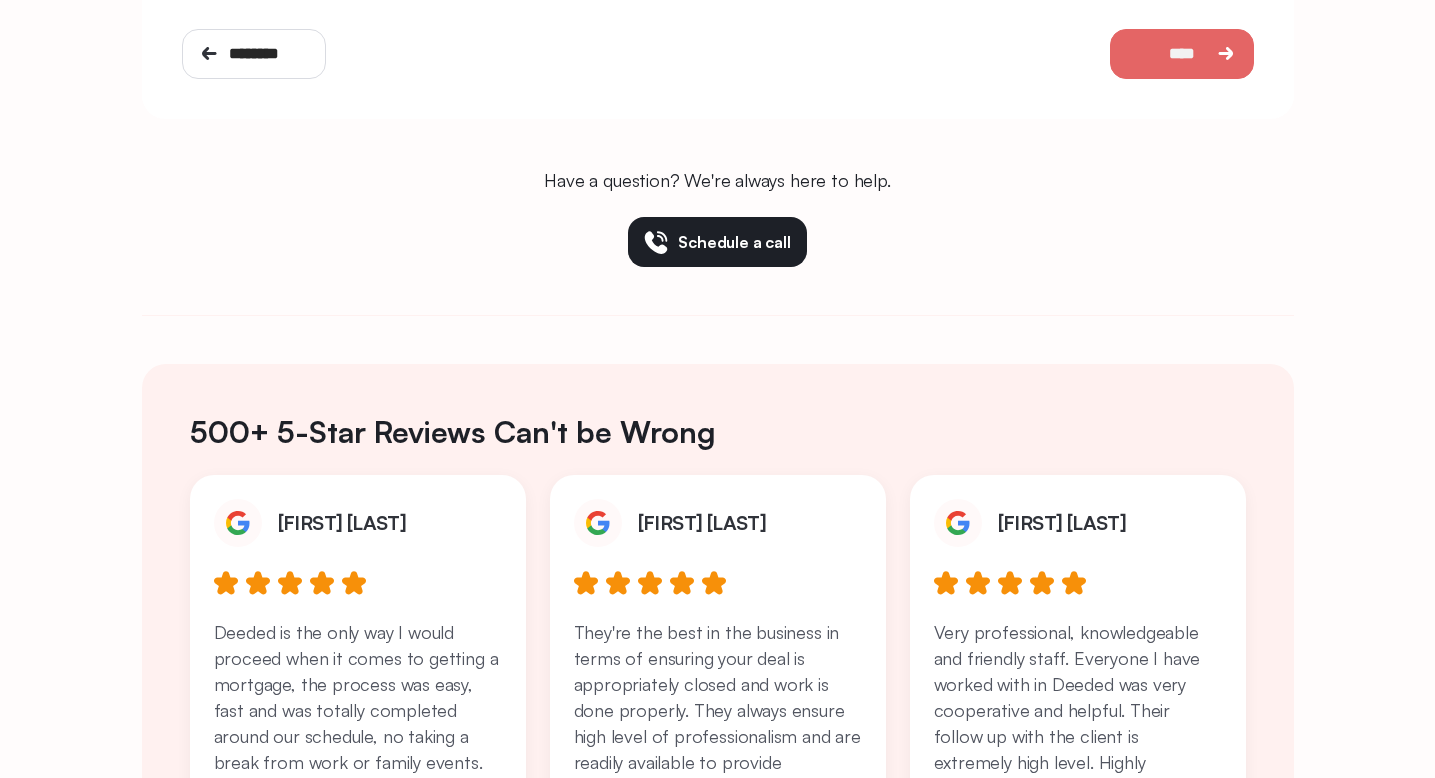 scroll, scrollTop: 0, scrollLeft: 0, axis: both 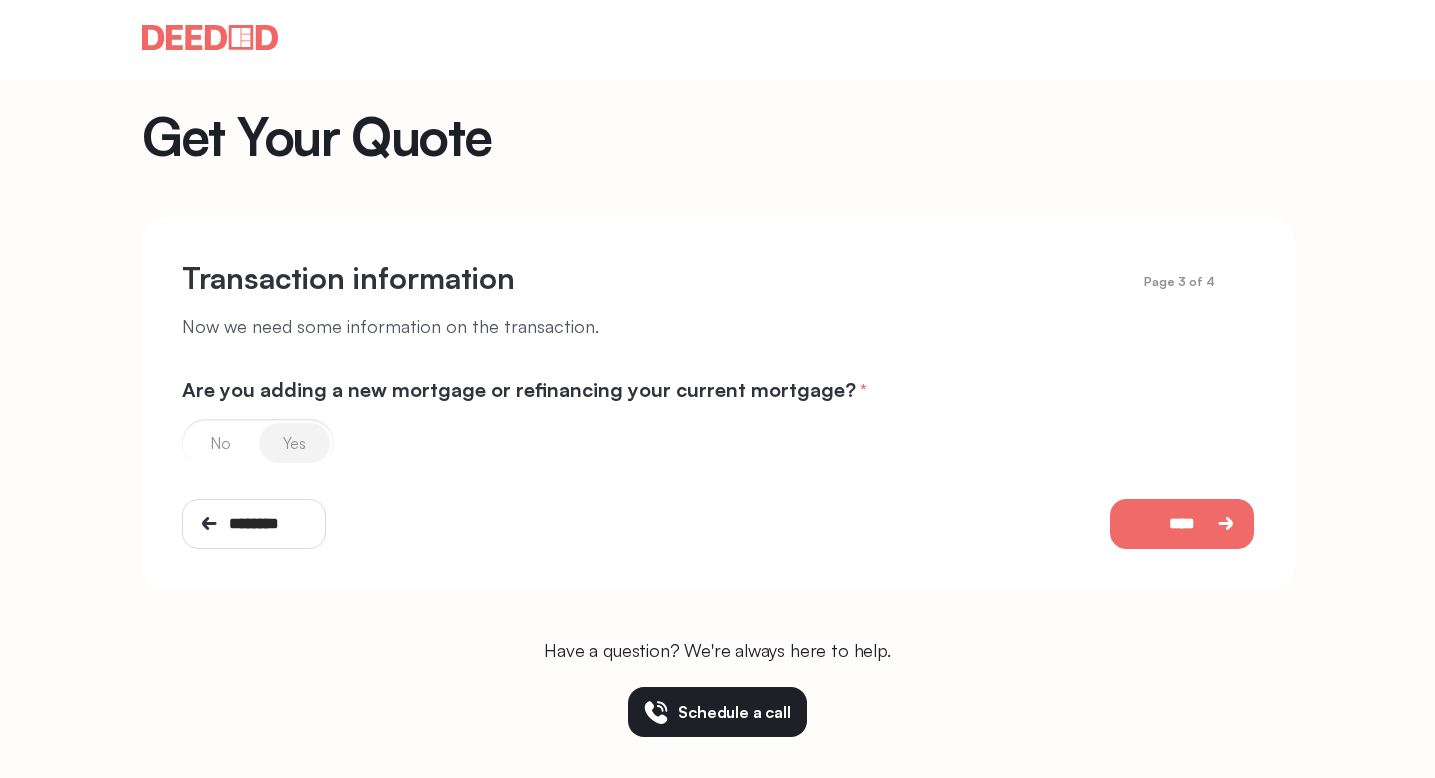 click on "Yes" at bounding box center (220, 443) 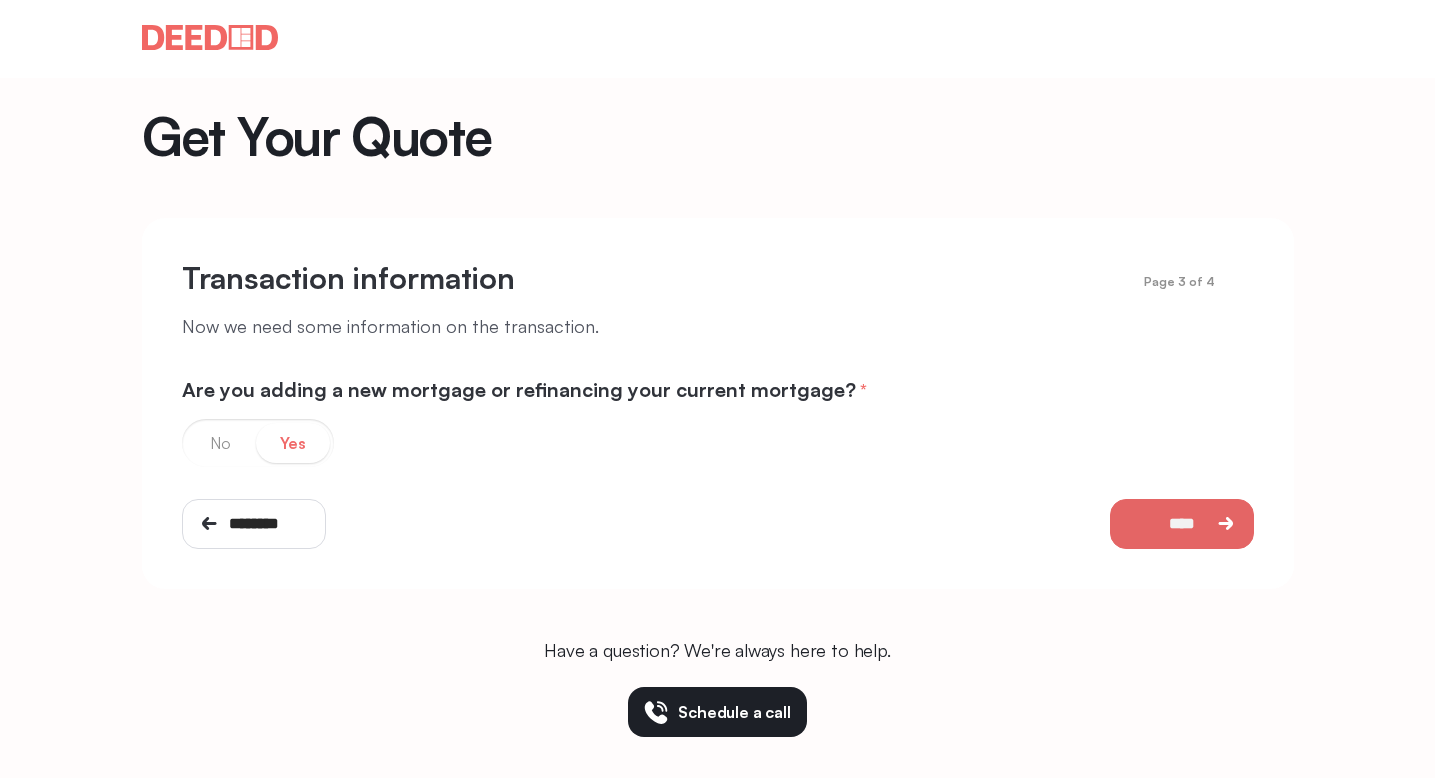click on "****" at bounding box center [1182, 524] 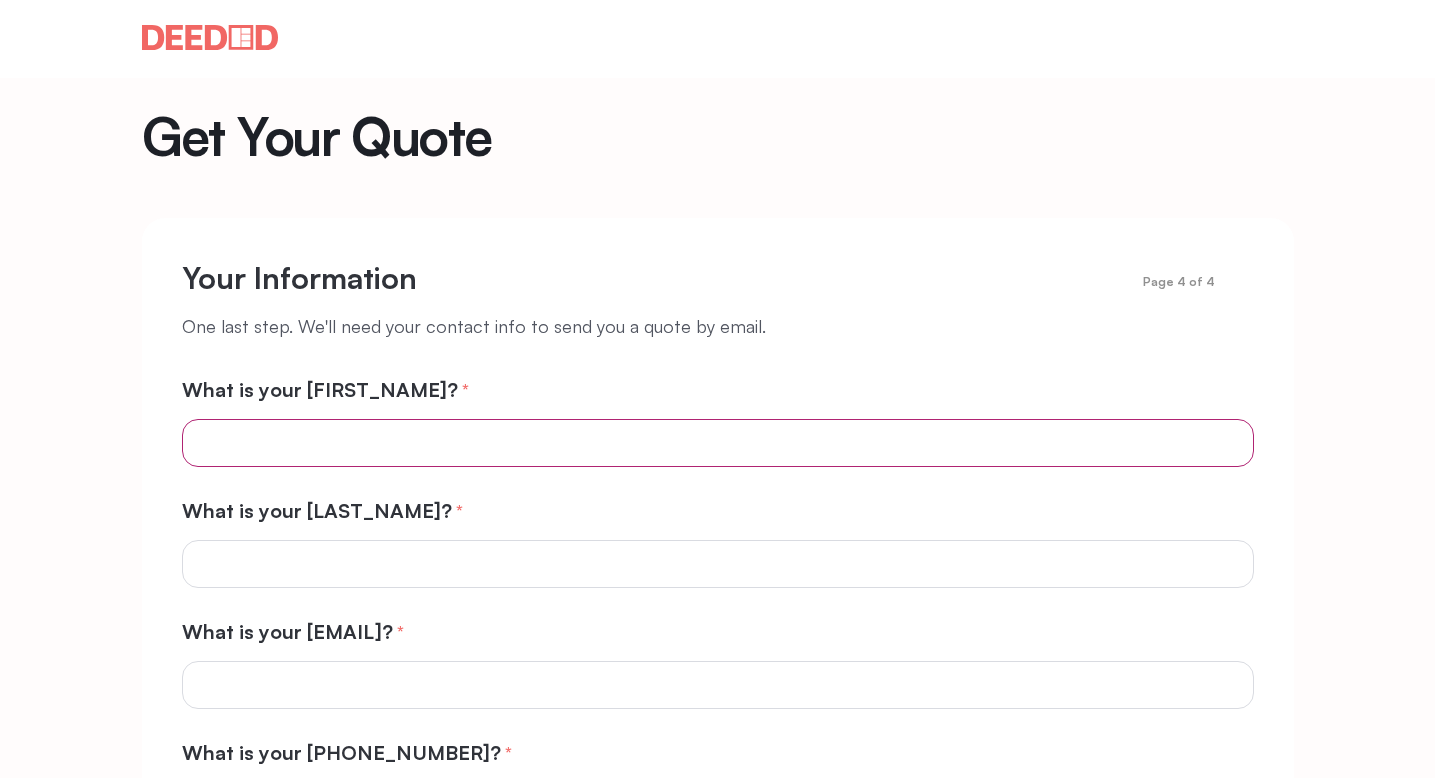 click at bounding box center (718, 443) 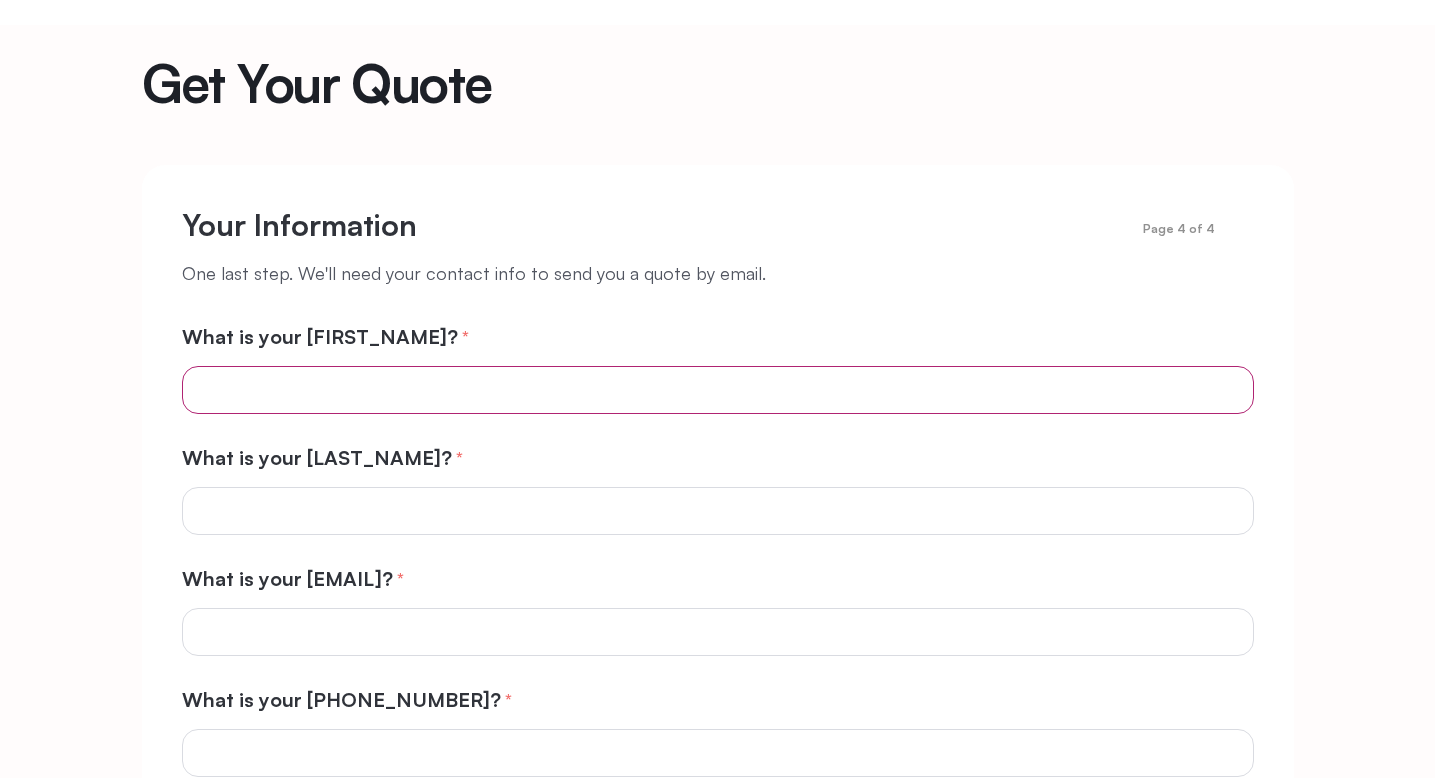 scroll, scrollTop: 57, scrollLeft: 0, axis: vertical 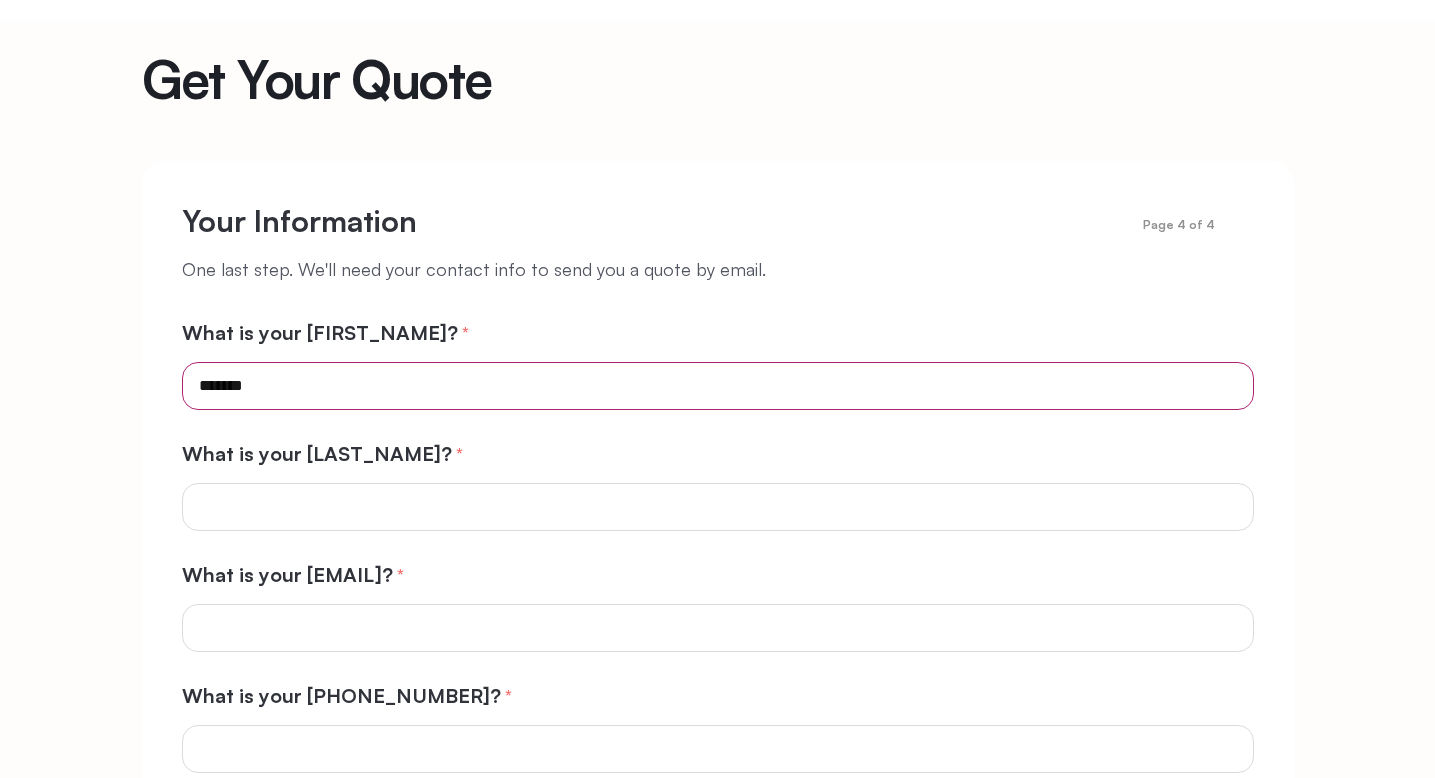 type on "*******" 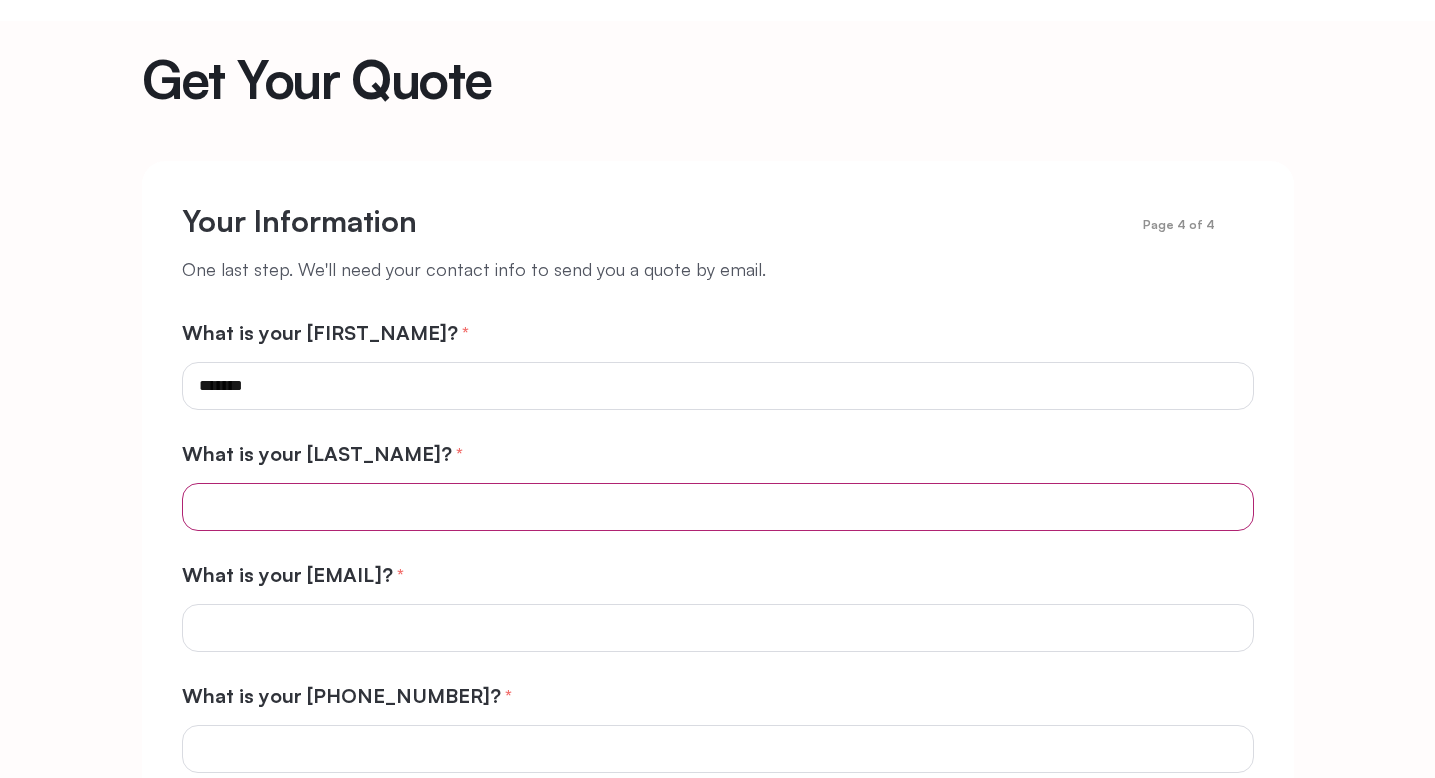click at bounding box center [718, 507] 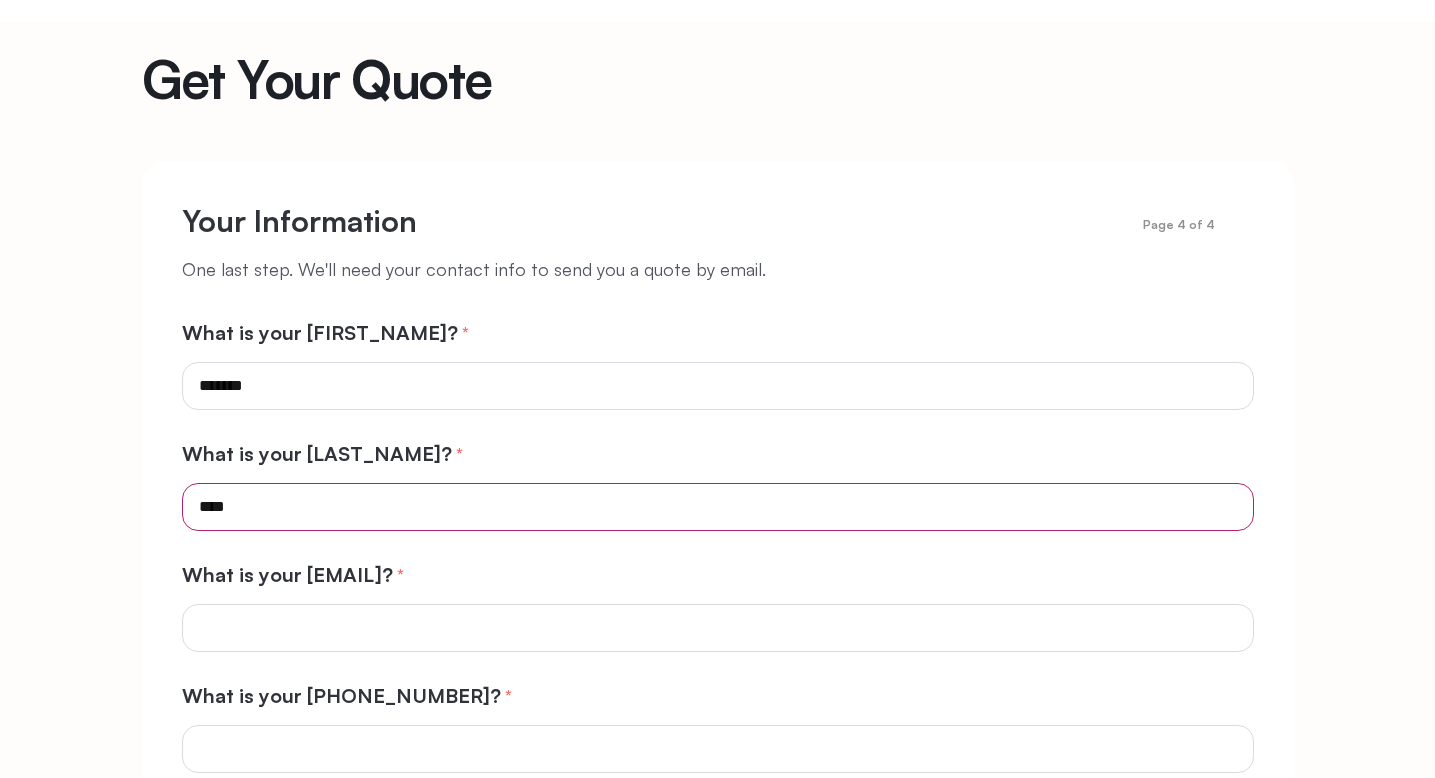 type on "****" 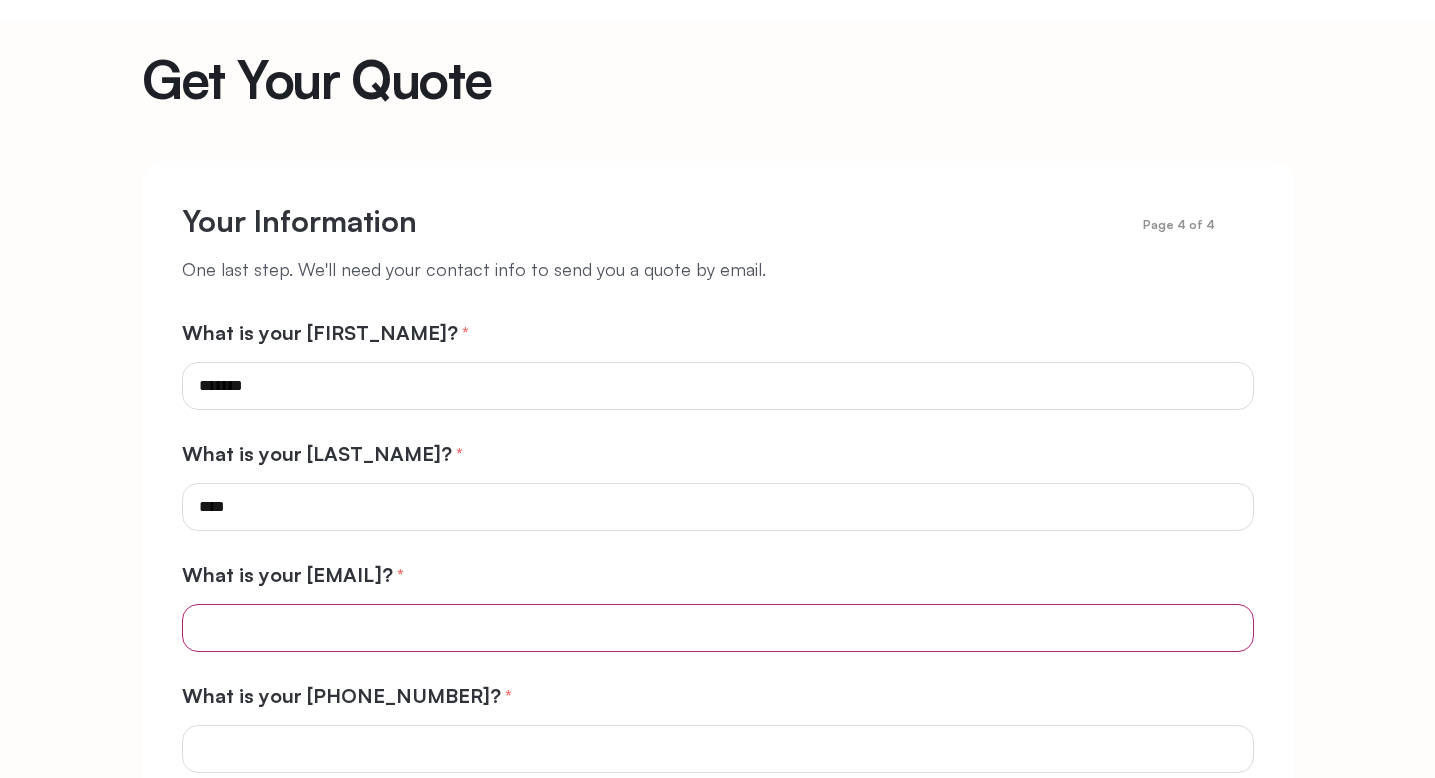 click at bounding box center [718, 628] 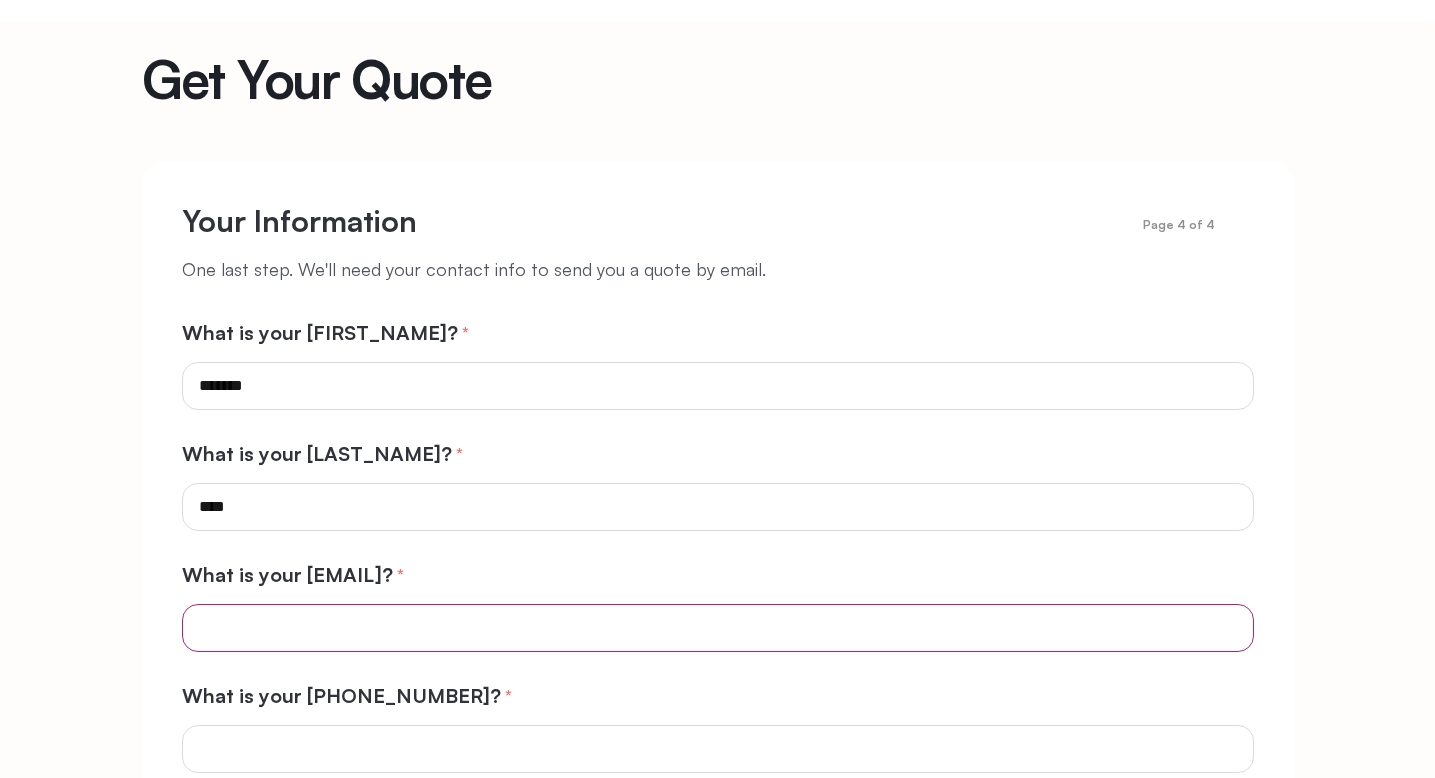 type on "**********" 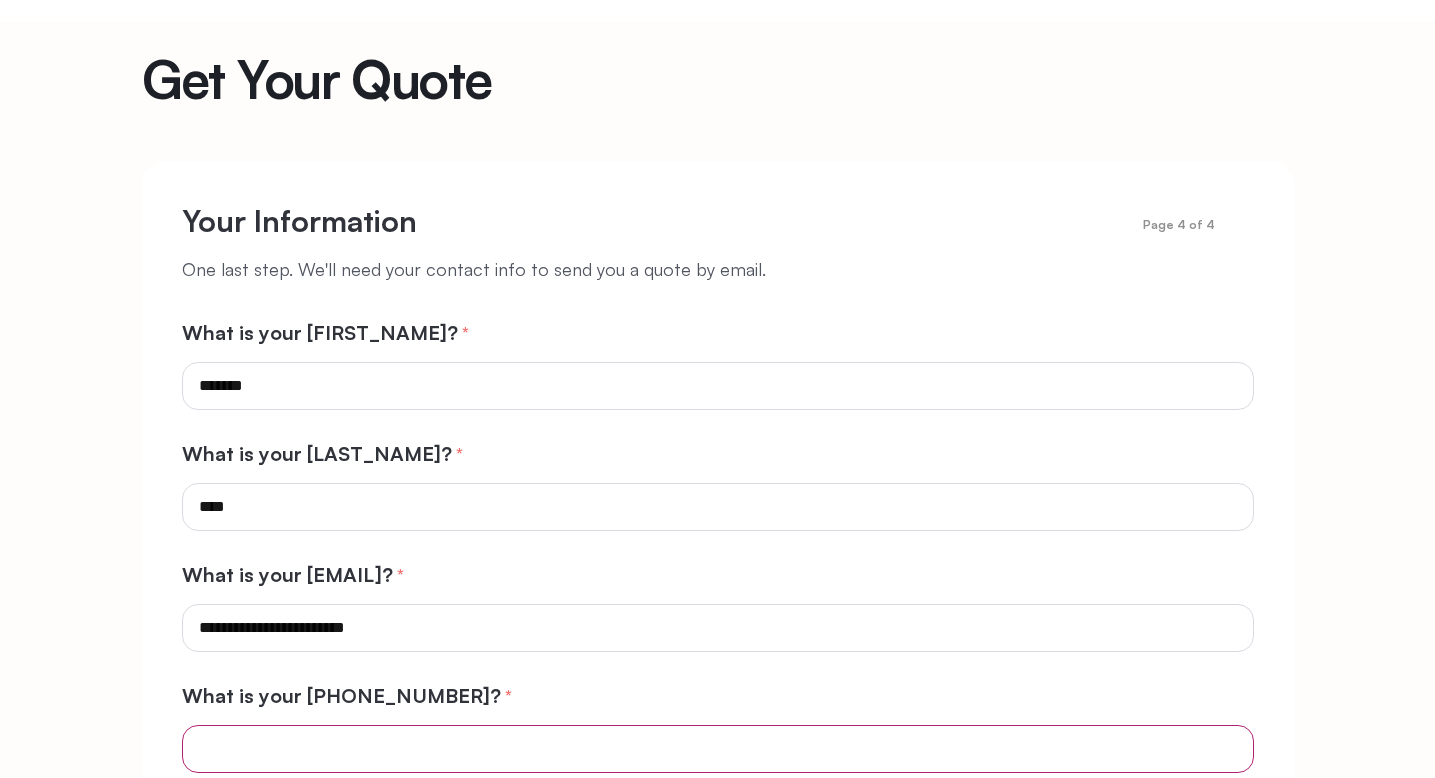 type on "**********" 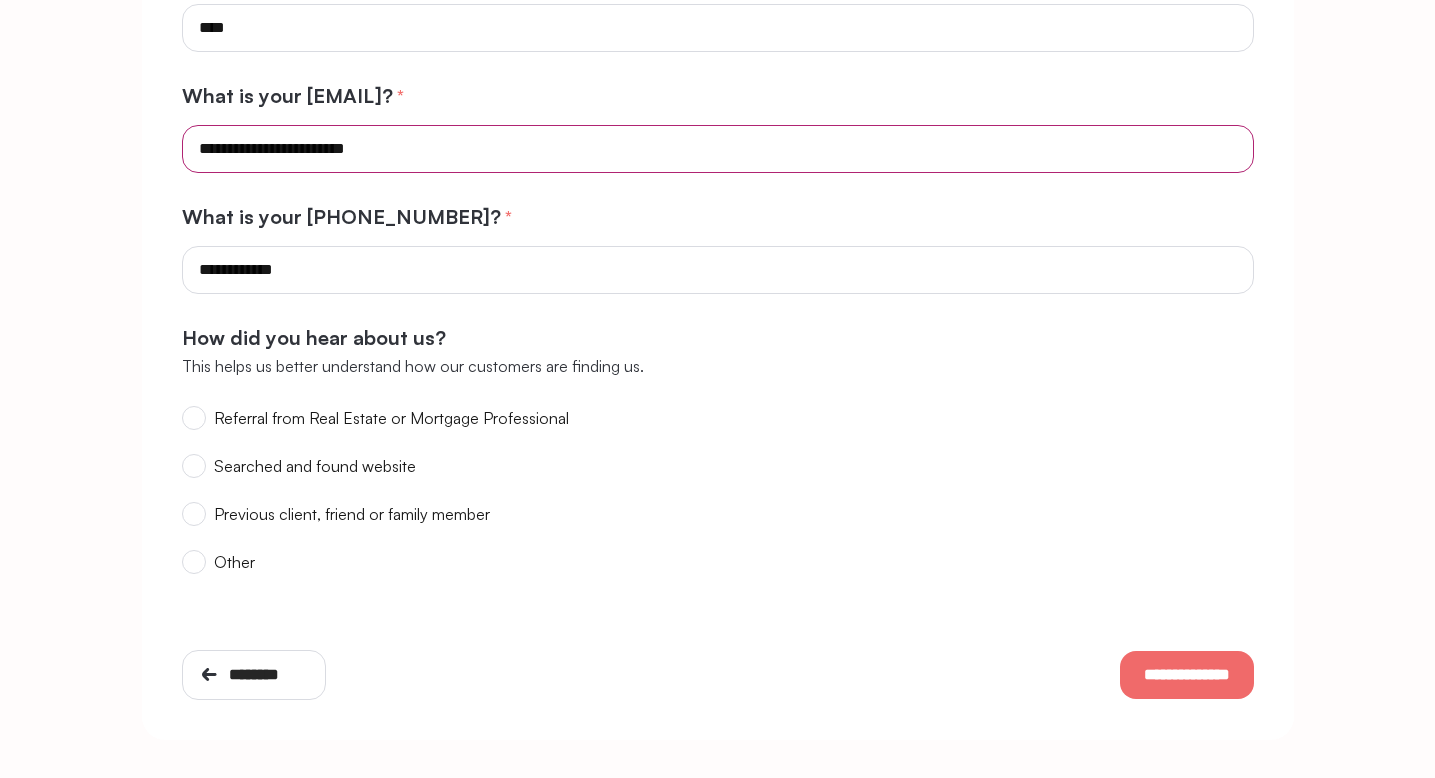 scroll, scrollTop: 543, scrollLeft: 0, axis: vertical 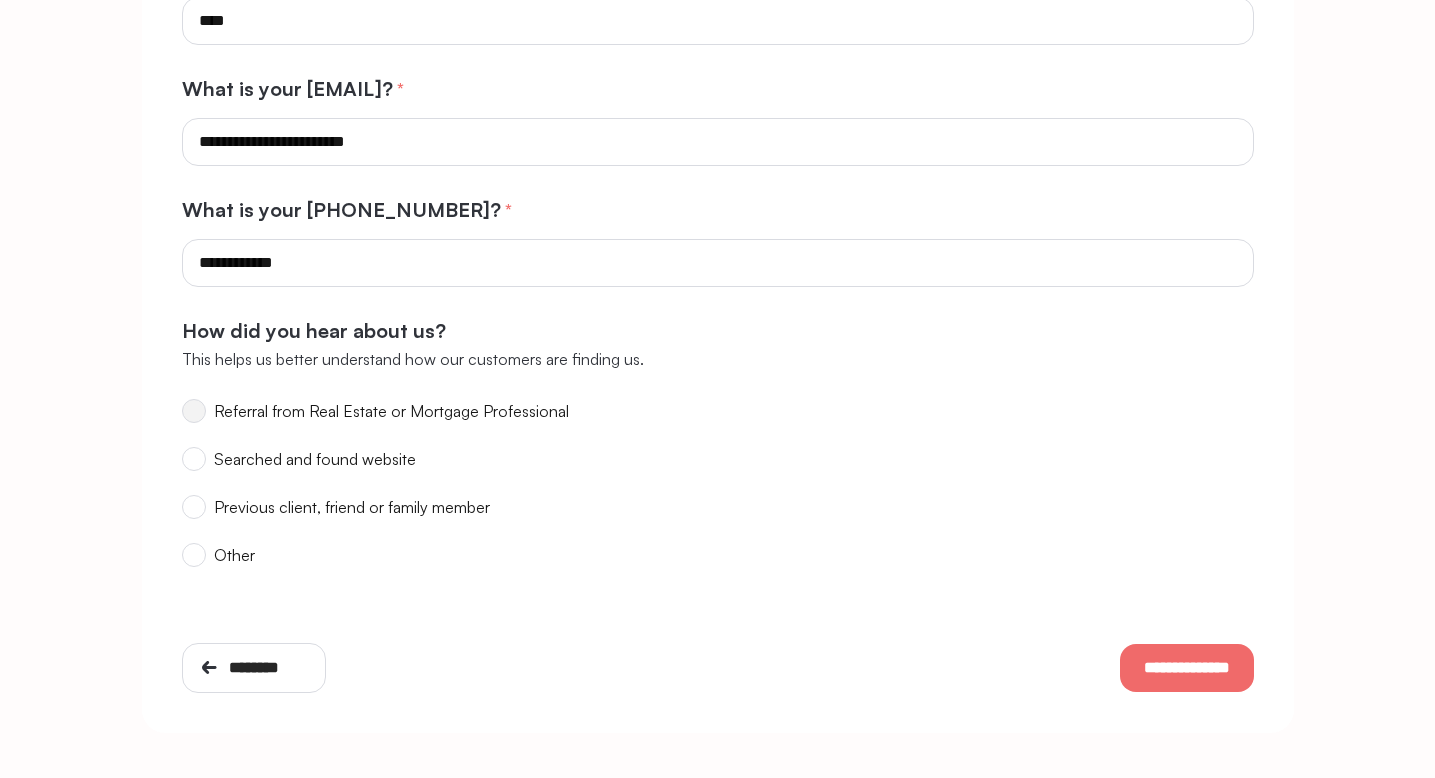 click at bounding box center (194, 411) 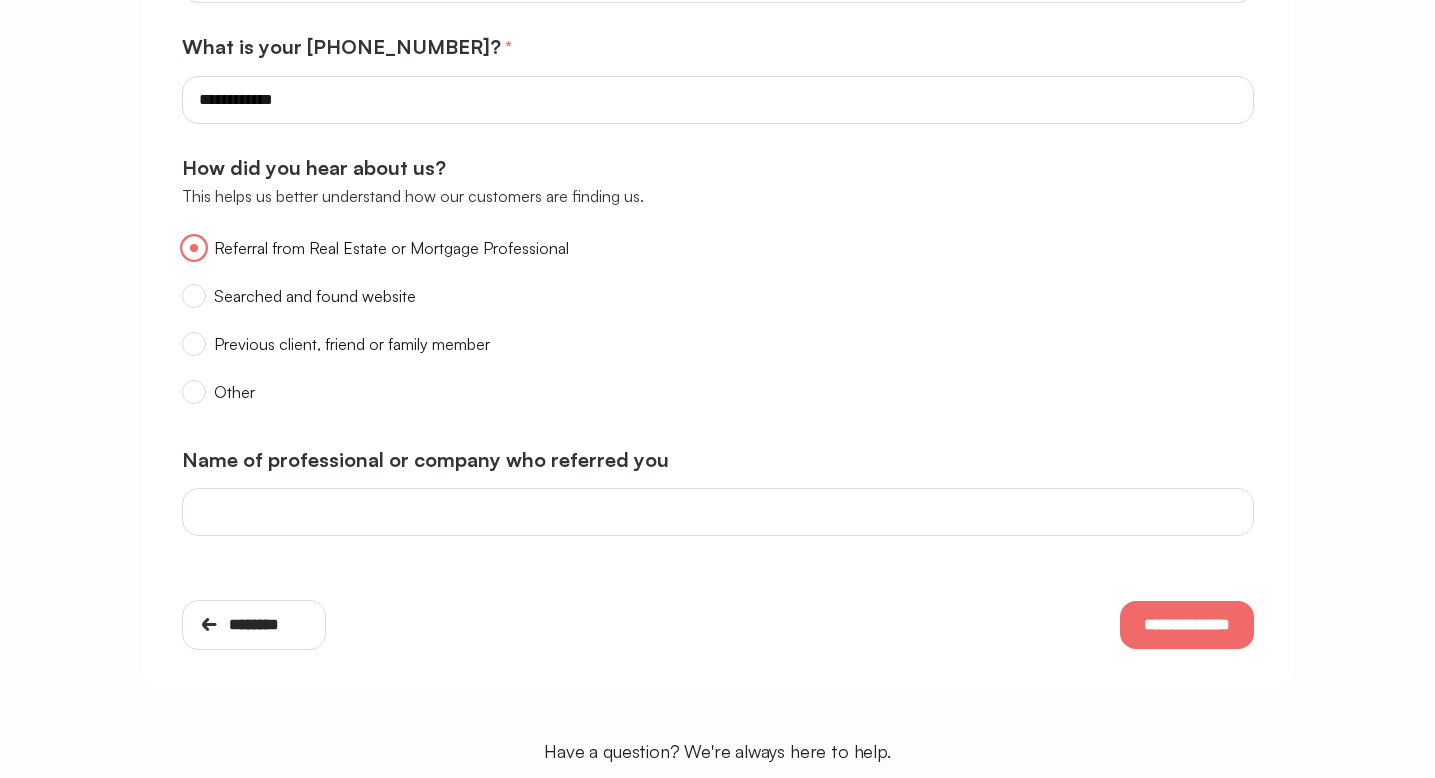 scroll, scrollTop: 707, scrollLeft: 0, axis: vertical 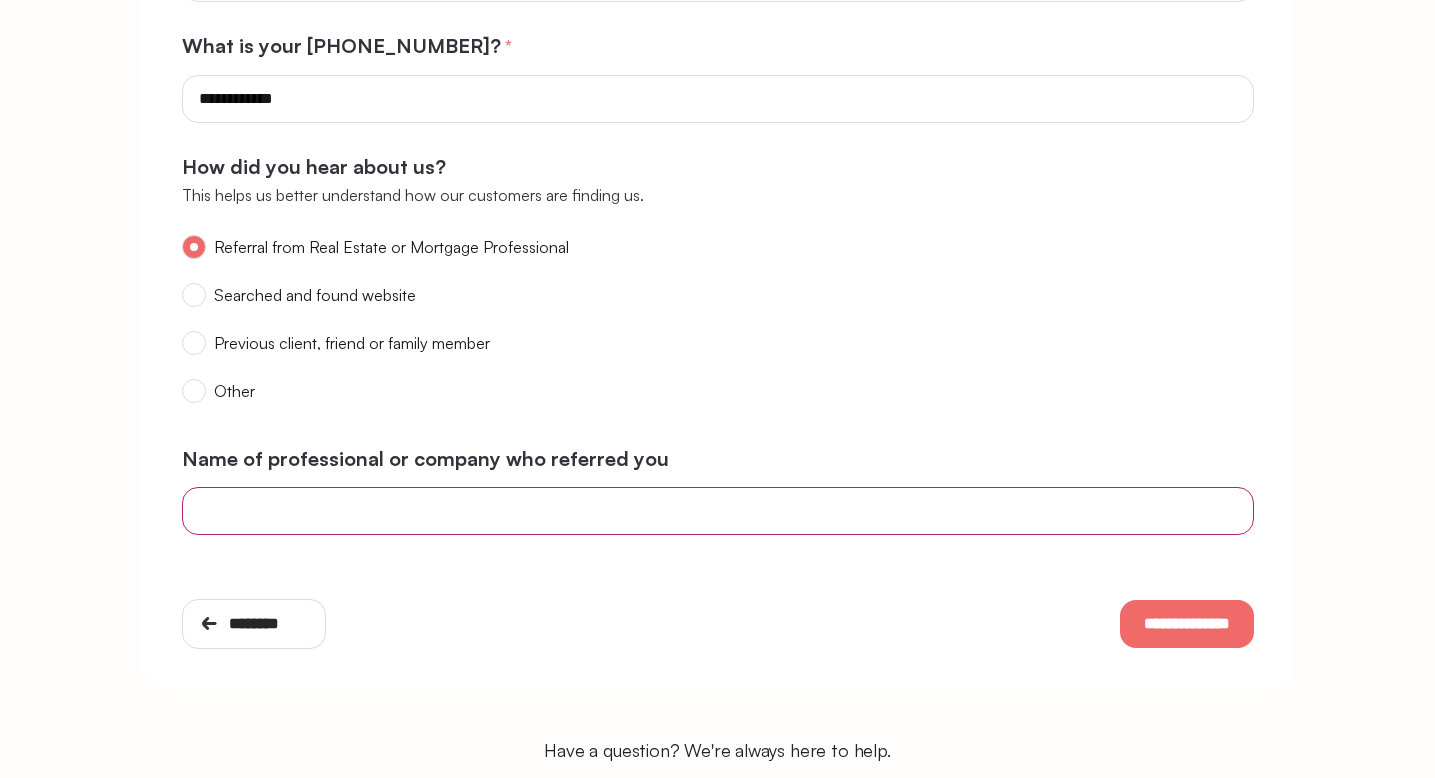 click at bounding box center [718, 511] 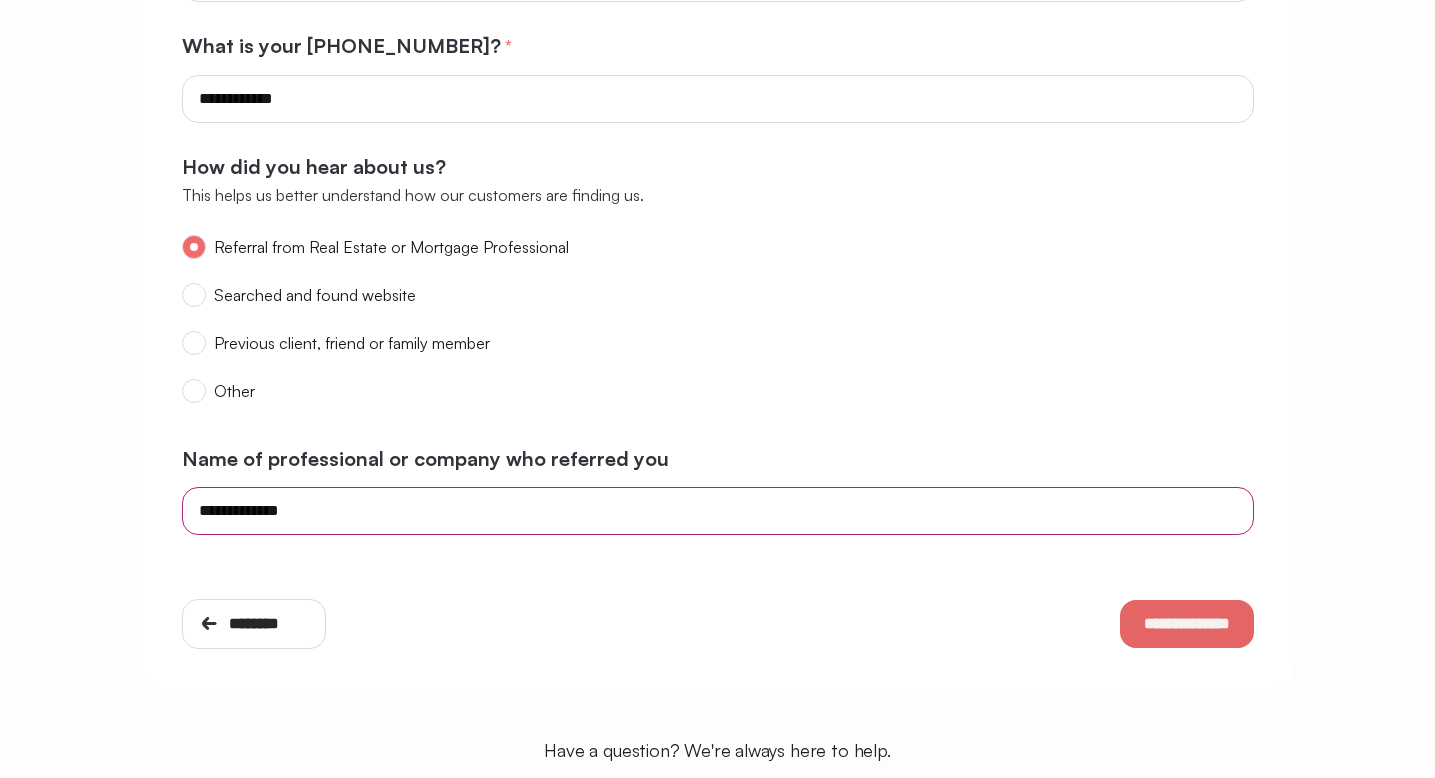 type on "**********" 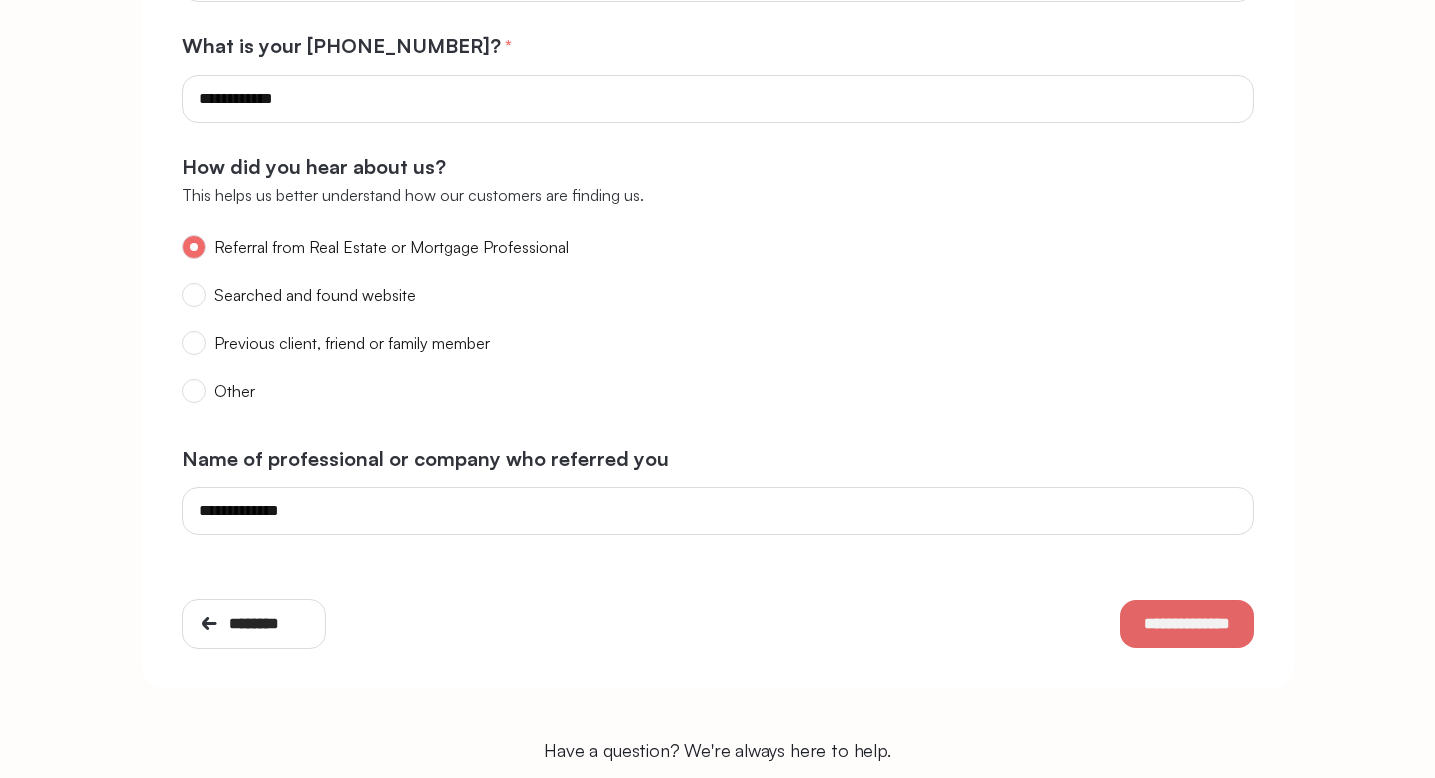 click on "**********" at bounding box center (1187, 624) 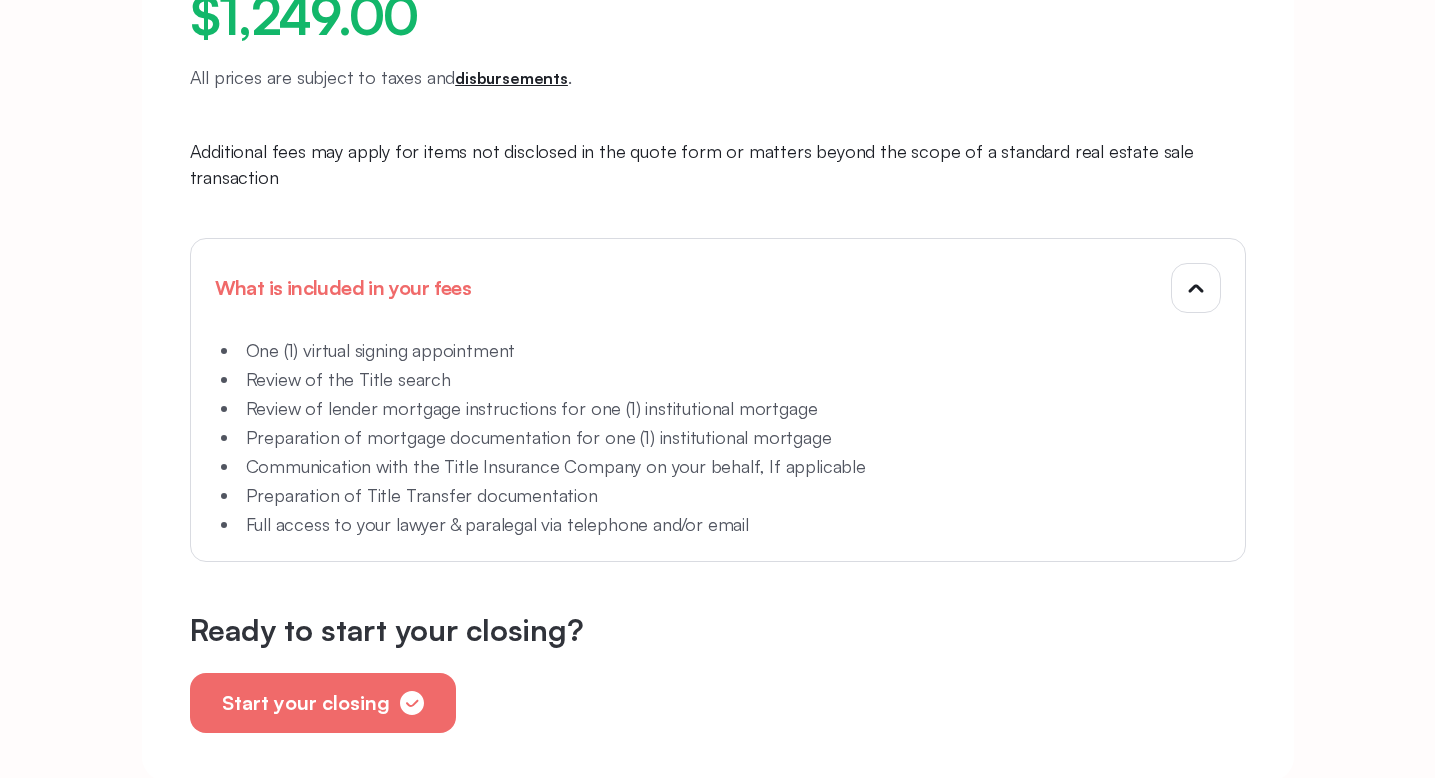 scroll, scrollTop: 480, scrollLeft: 0, axis: vertical 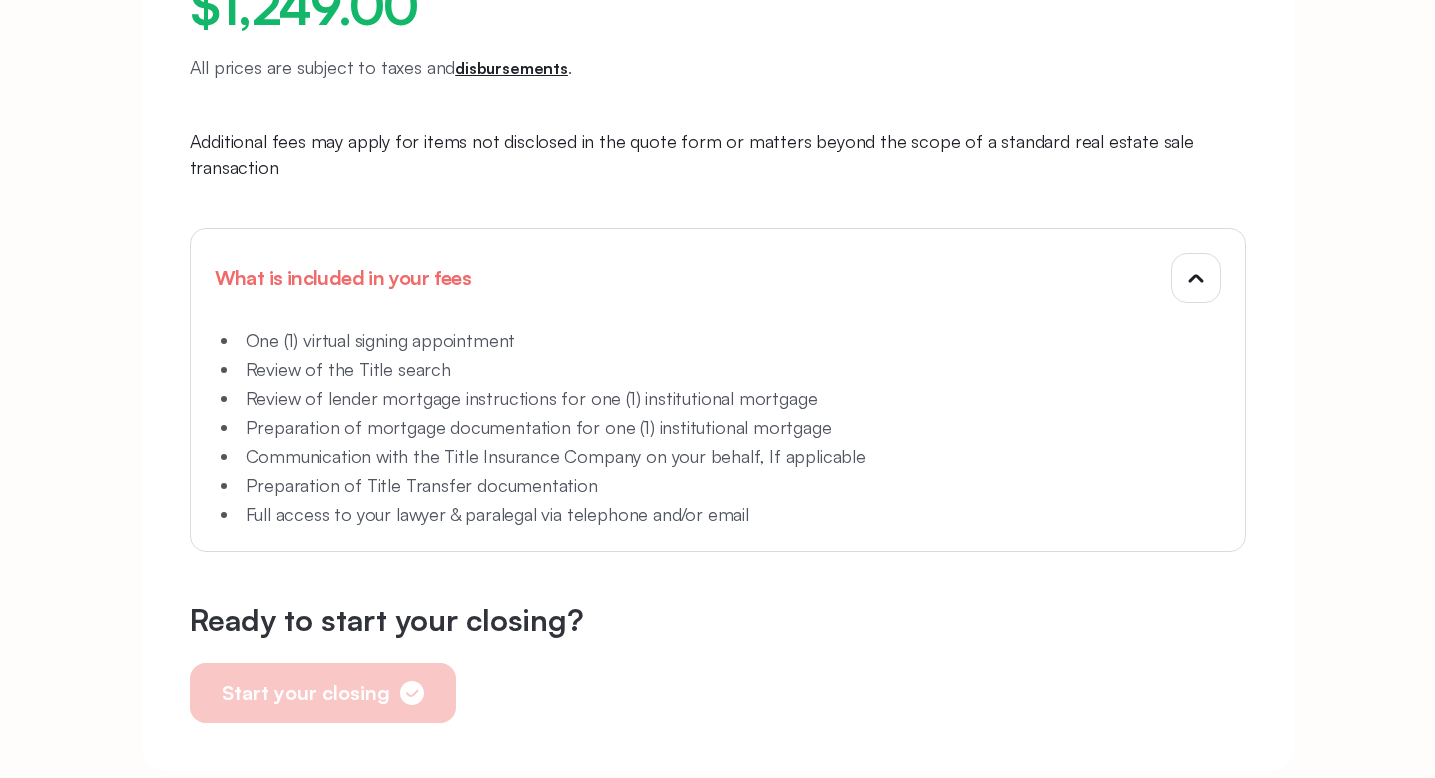 click on "Start your closing" at bounding box center (306, 693) 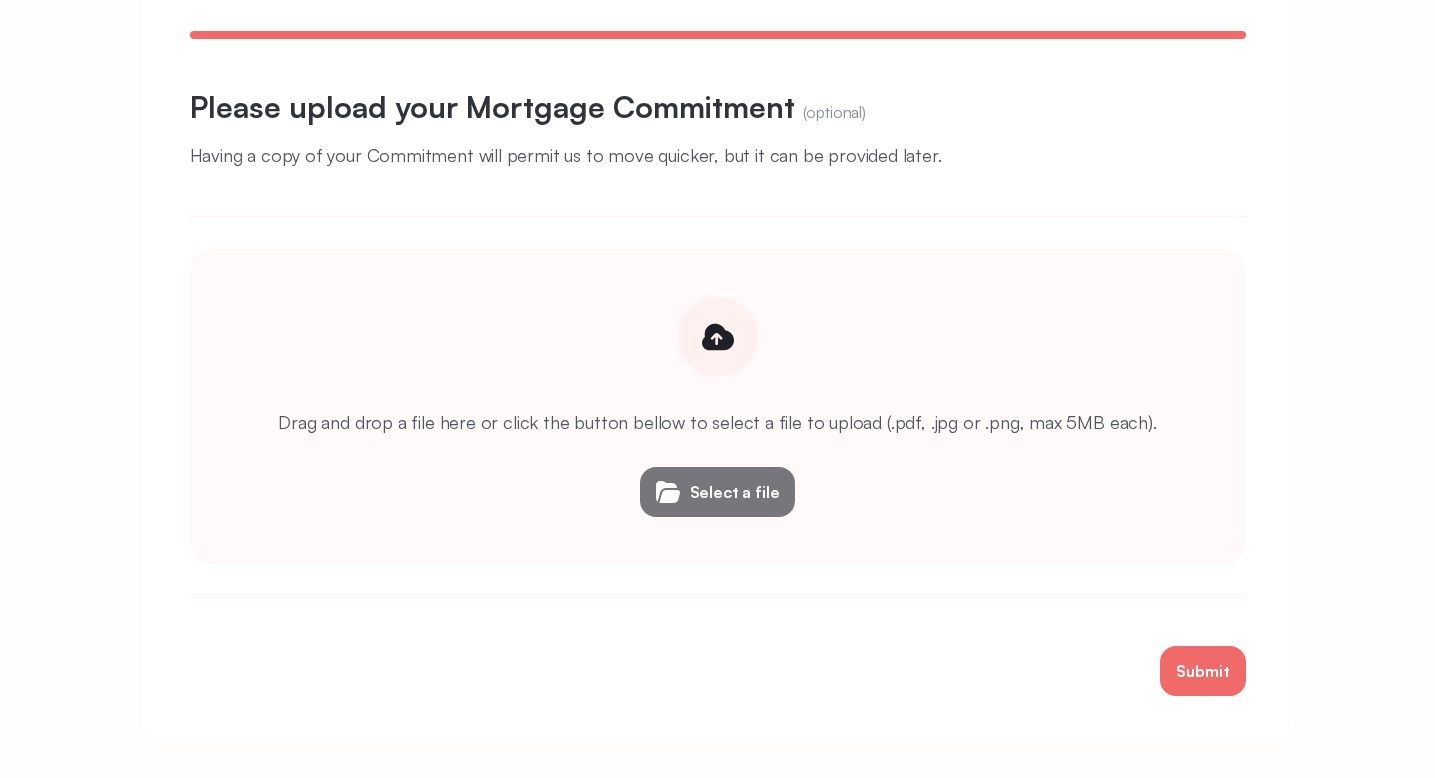scroll, scrollTop: 236, scrollLeft: 0, axis: vertical 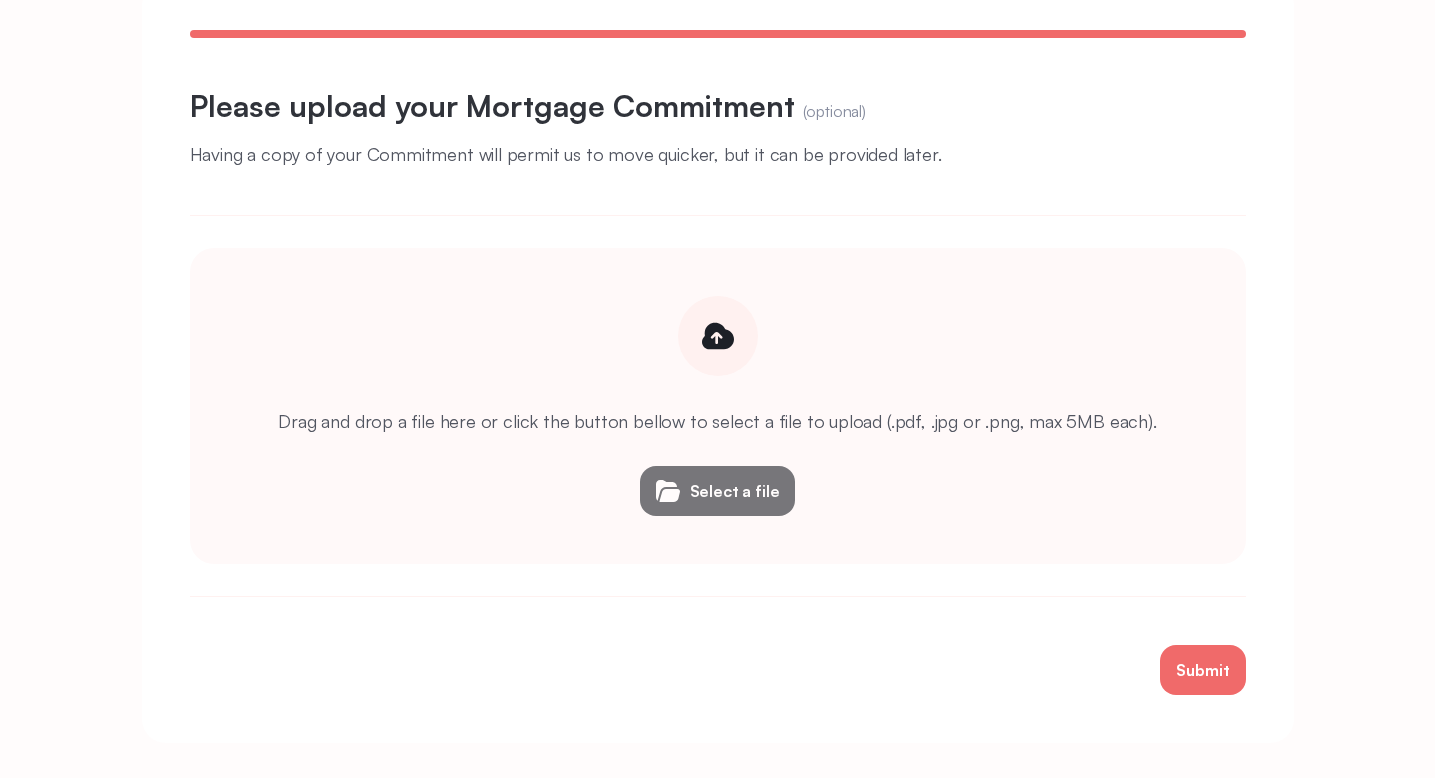 click on "Select a file" at bounding box center (735, 491) 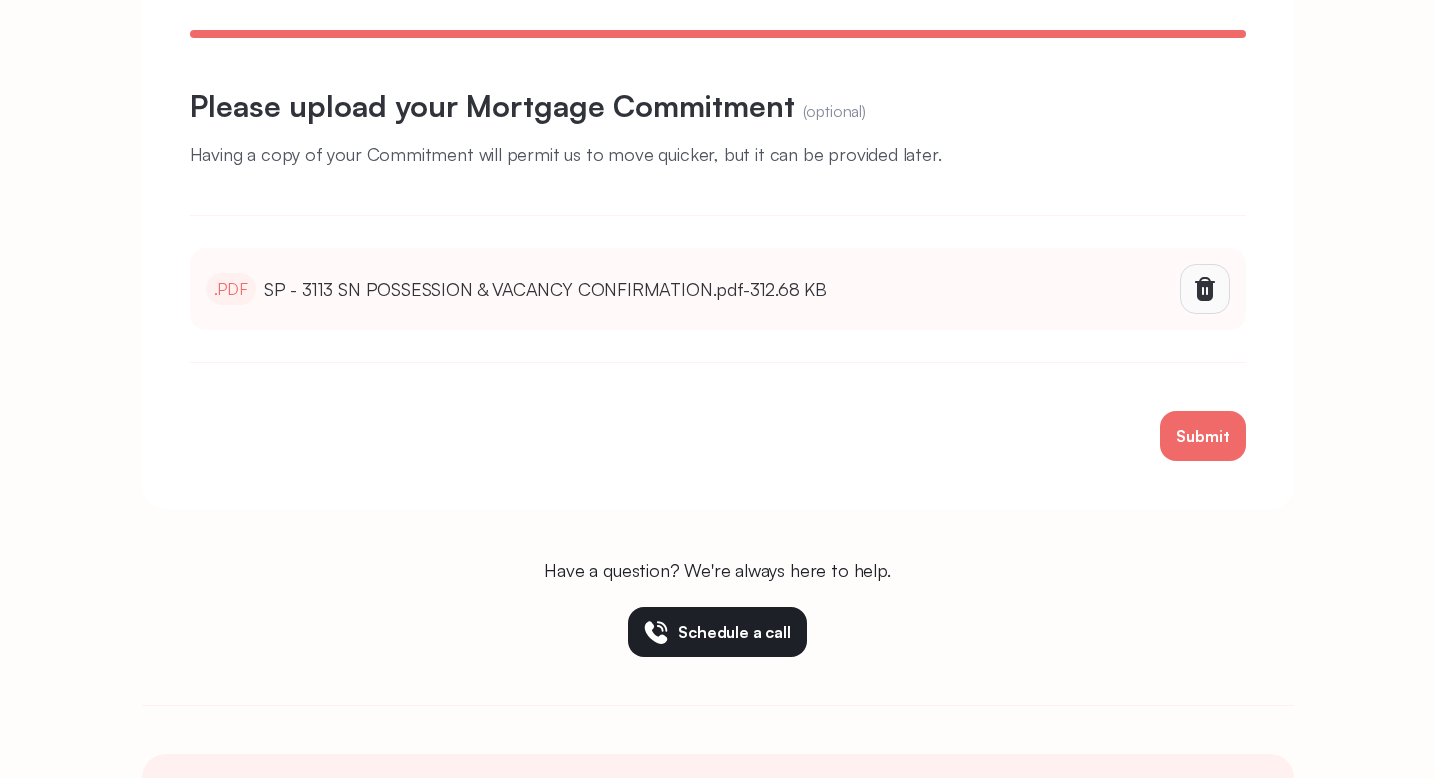 click at bounding box center (1204, 289) 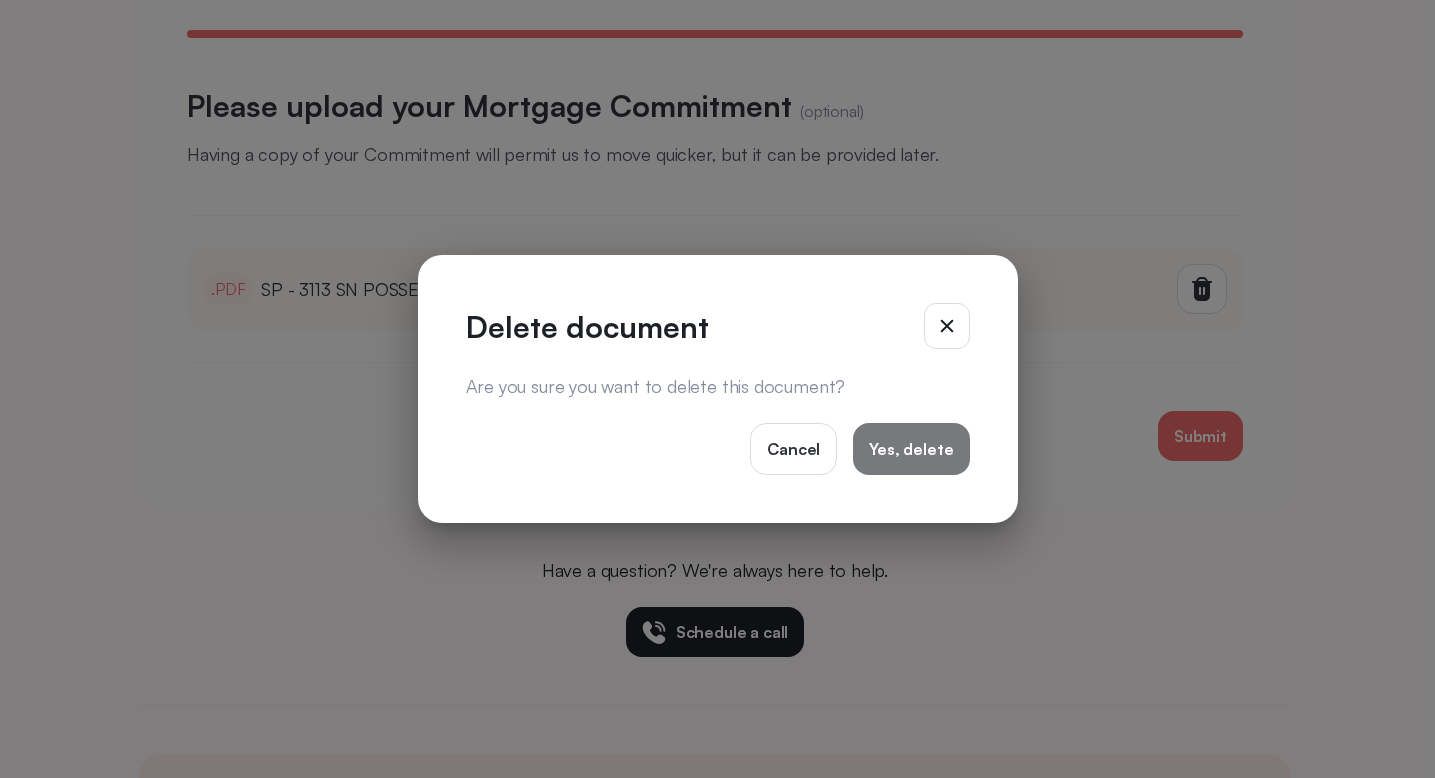 click on "Yes, delete" at bounding box center (911, 449) 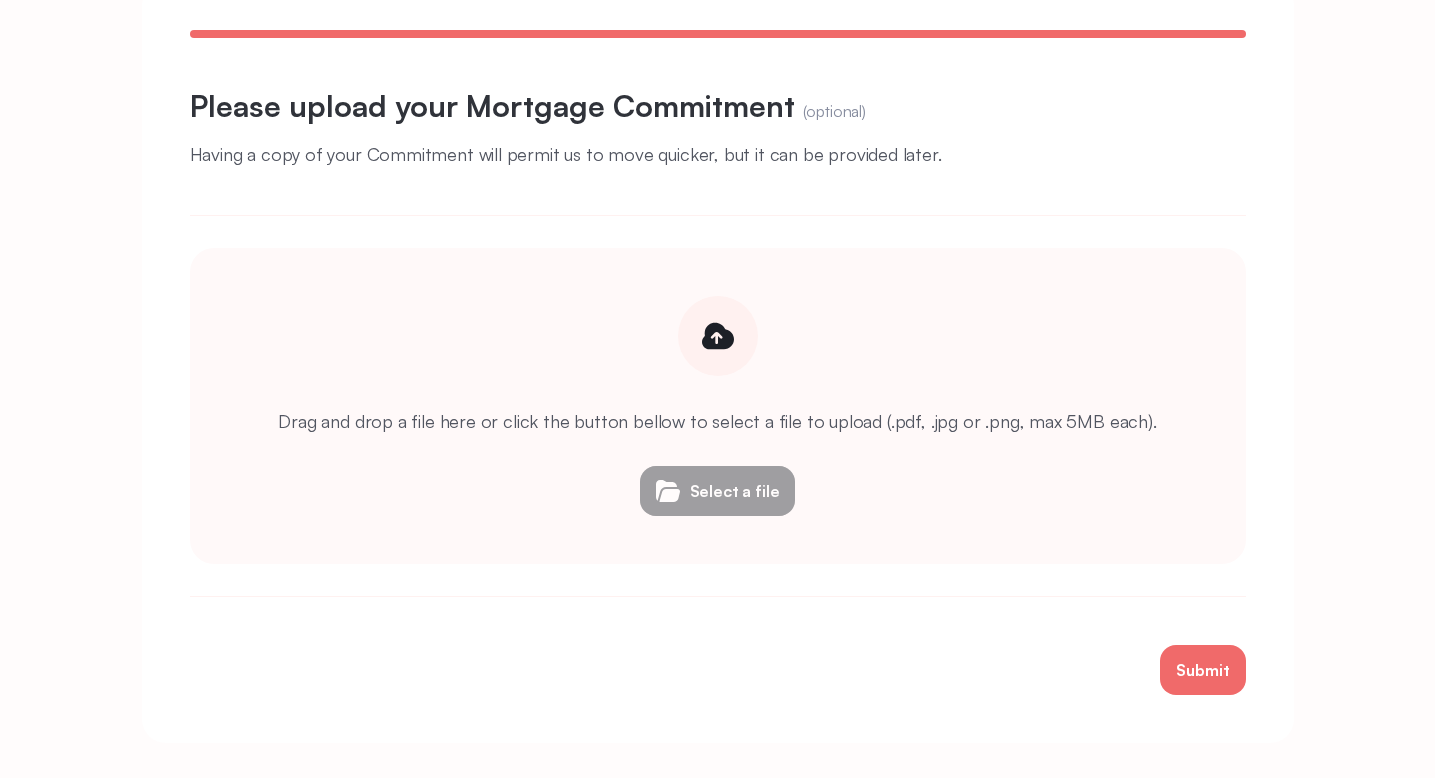 click on "Select a file" at bounding box center (735, 491) 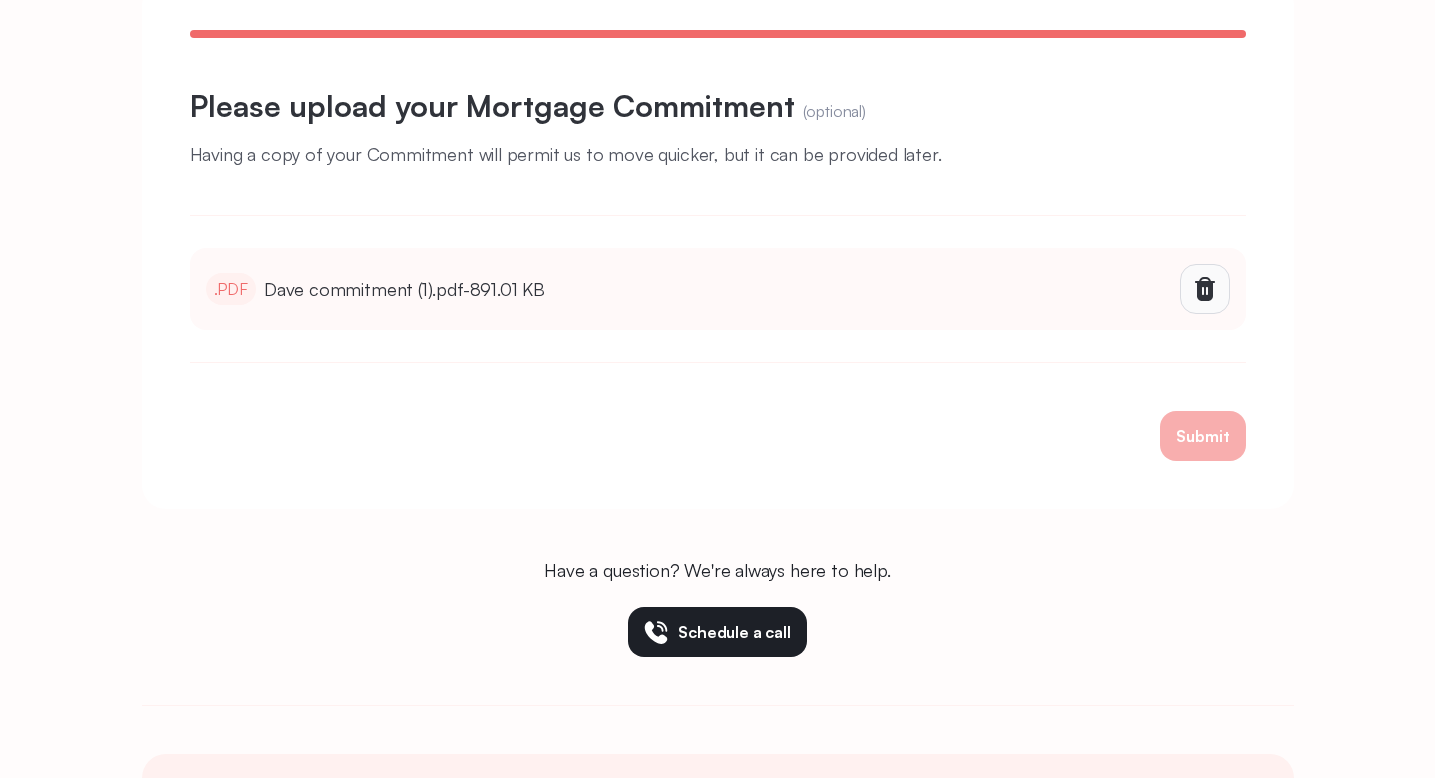 click on "Submit" at bounding box center (1202, 436) 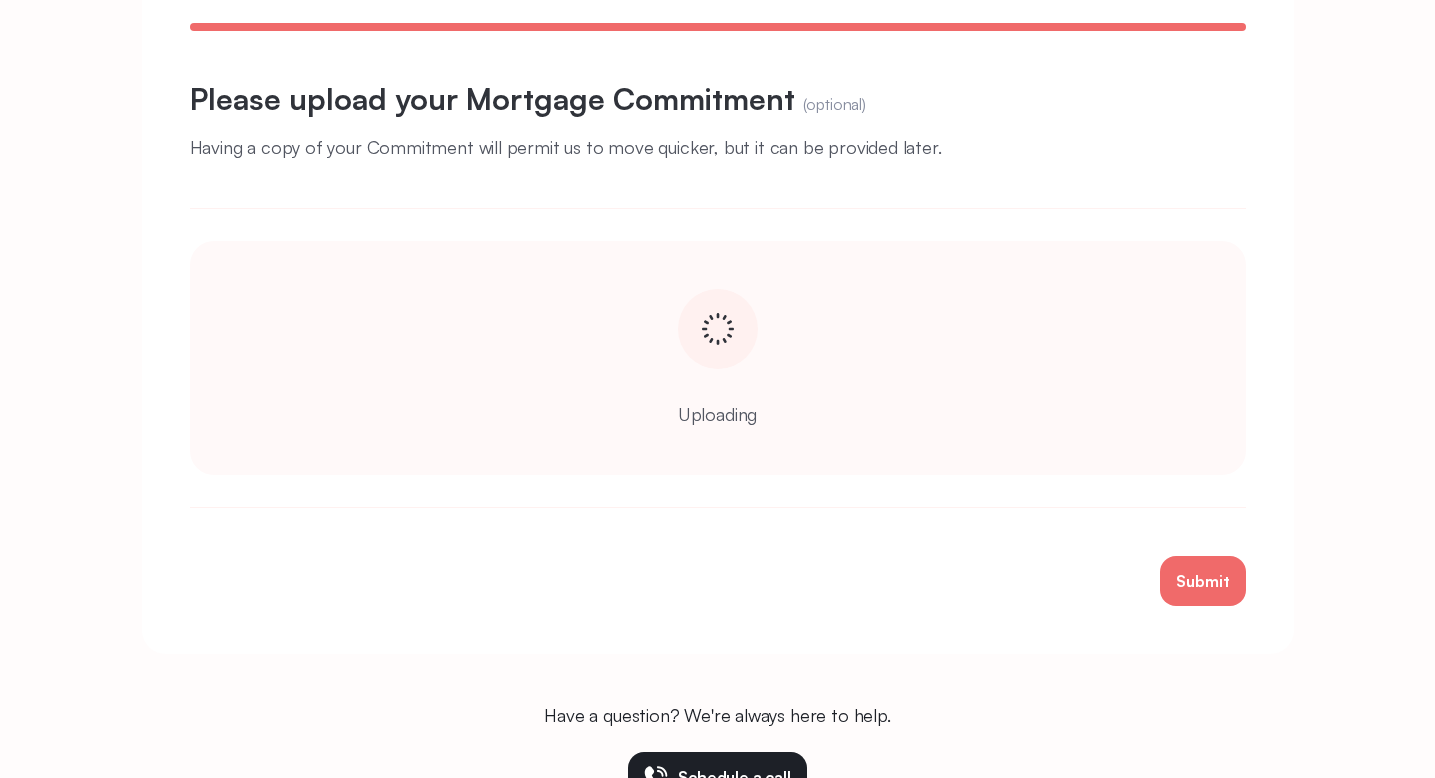 scroll, scrollTop: 244, scrollLeft: 0, axis: vertical 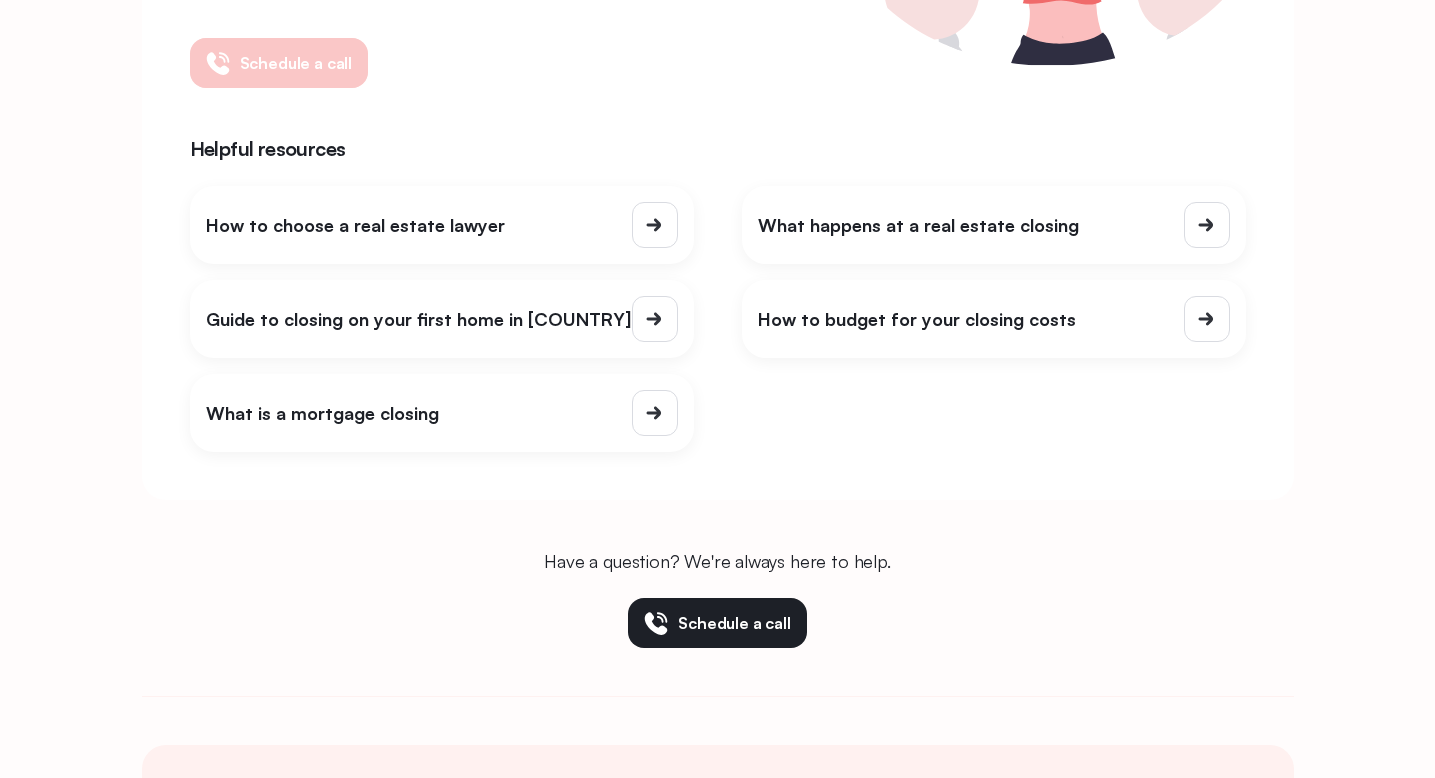 click on "Schedule a call" at bounding box center [296, 63] 